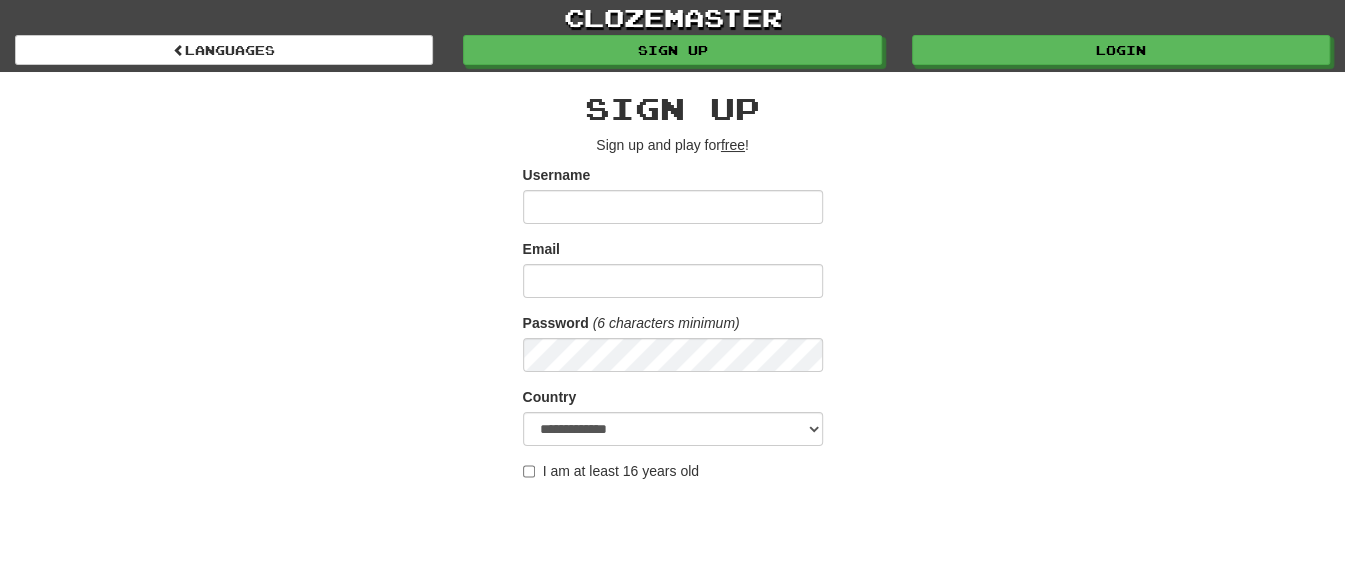 scroll, scrollTop: 250, scrollLeft: 0, axis: vertical 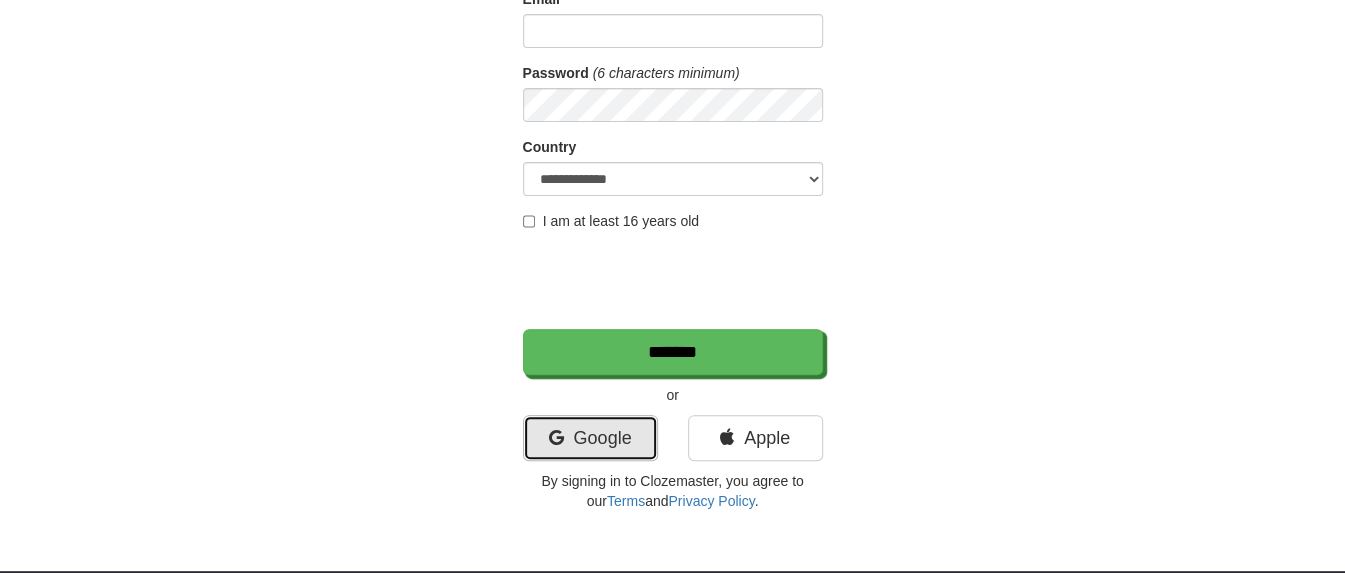 click on "Google" at bounding box center [590, 438] 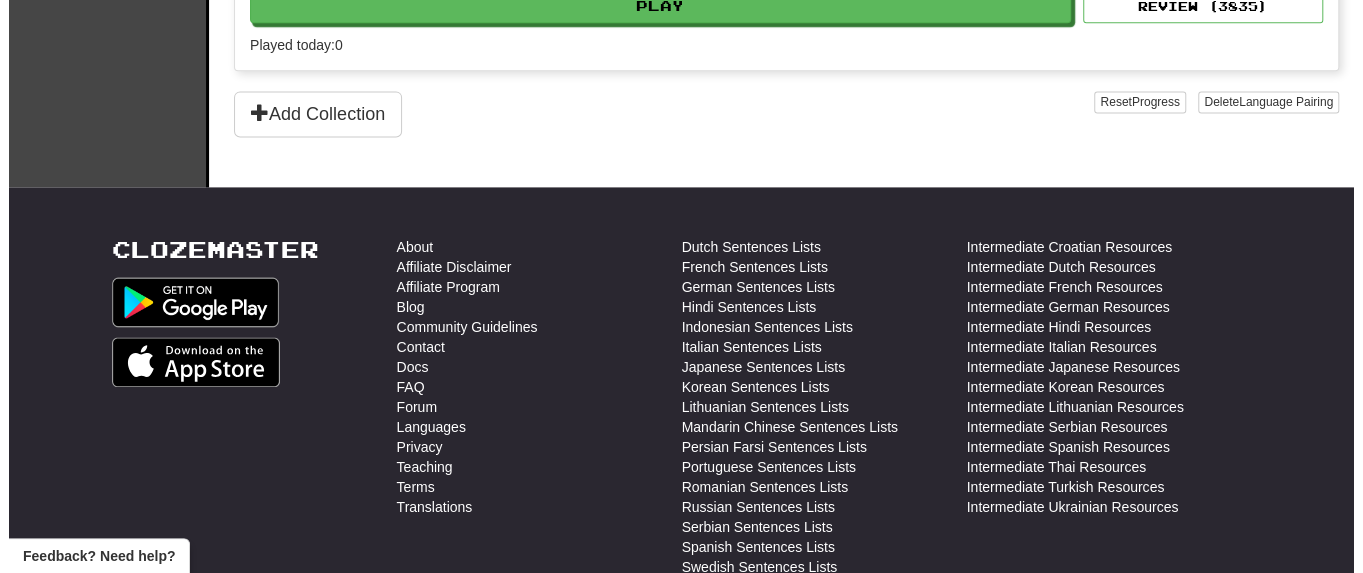 scroll, scrollTop: 1000, scrollLeft: 0, axis: vertical 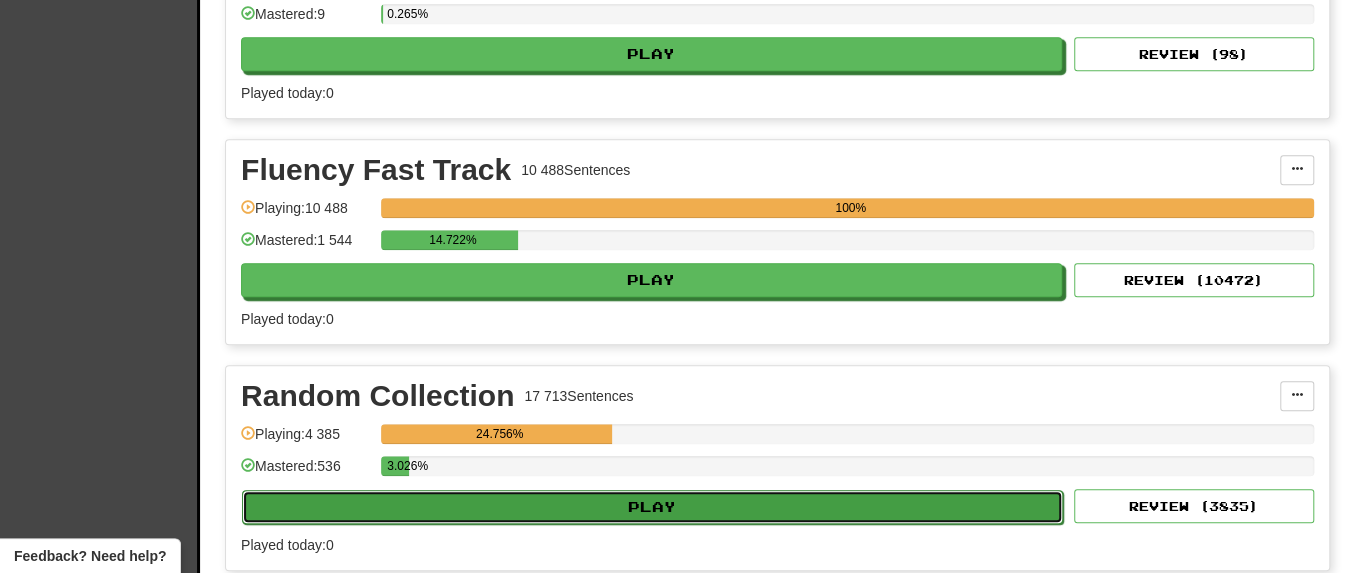 click on "Play" at bounding box center (652, 507) 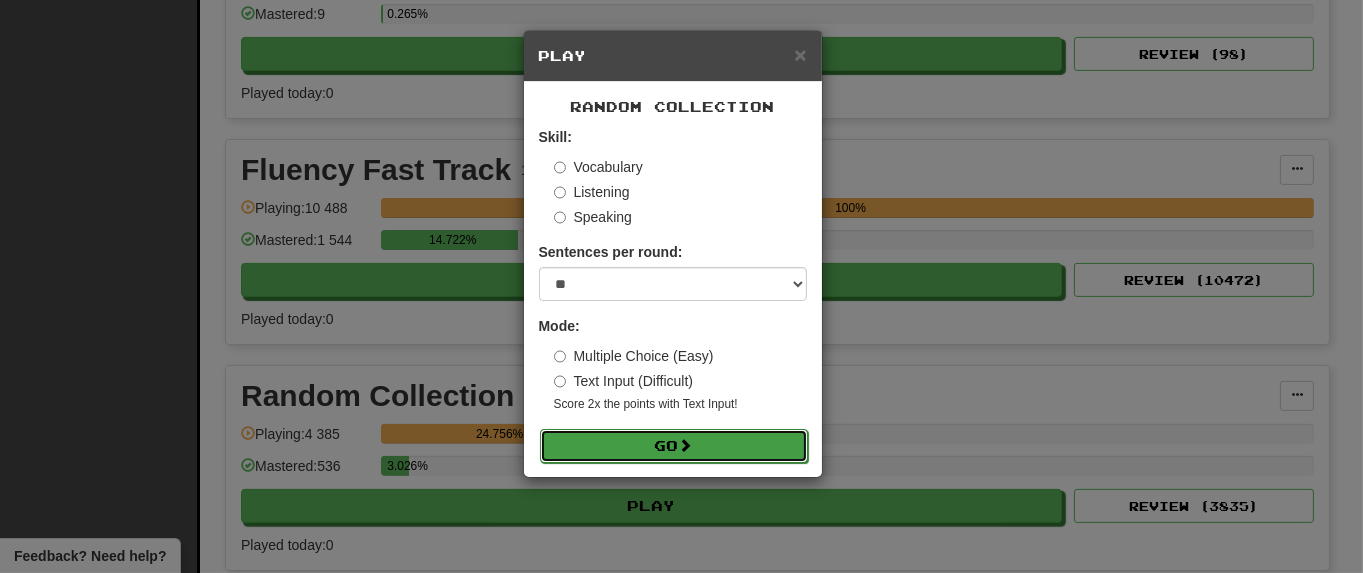click on "Go" at bounding box center [674, 446] 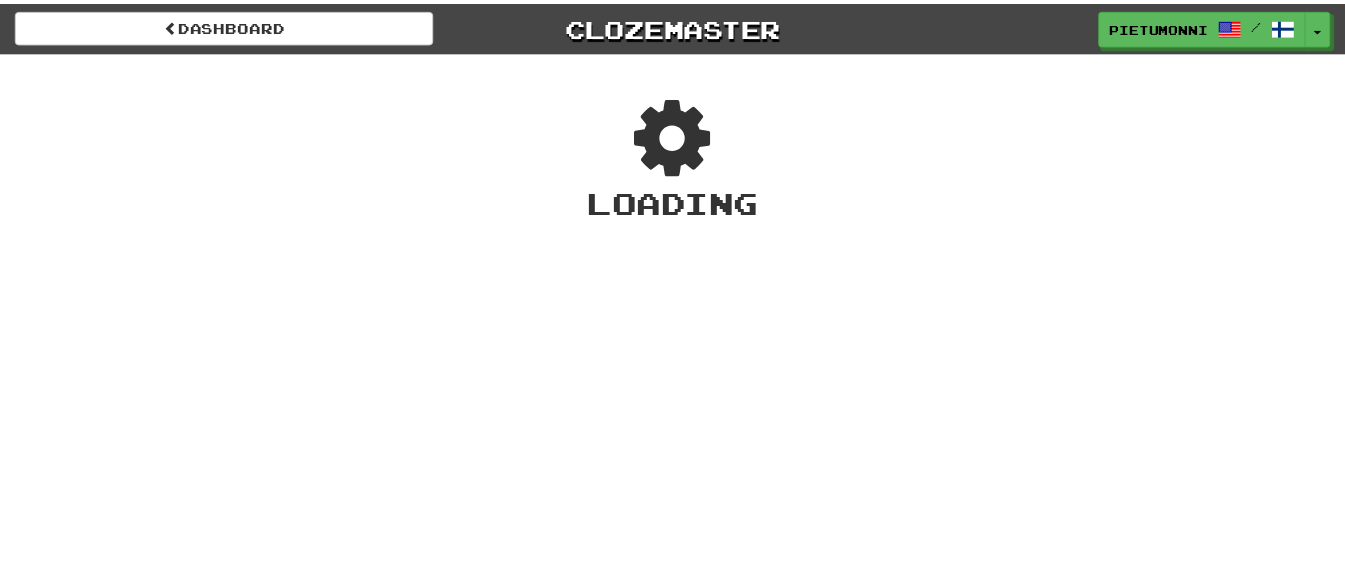 scroll, scrollTop: 0, scrollLeft: 0, axis: both 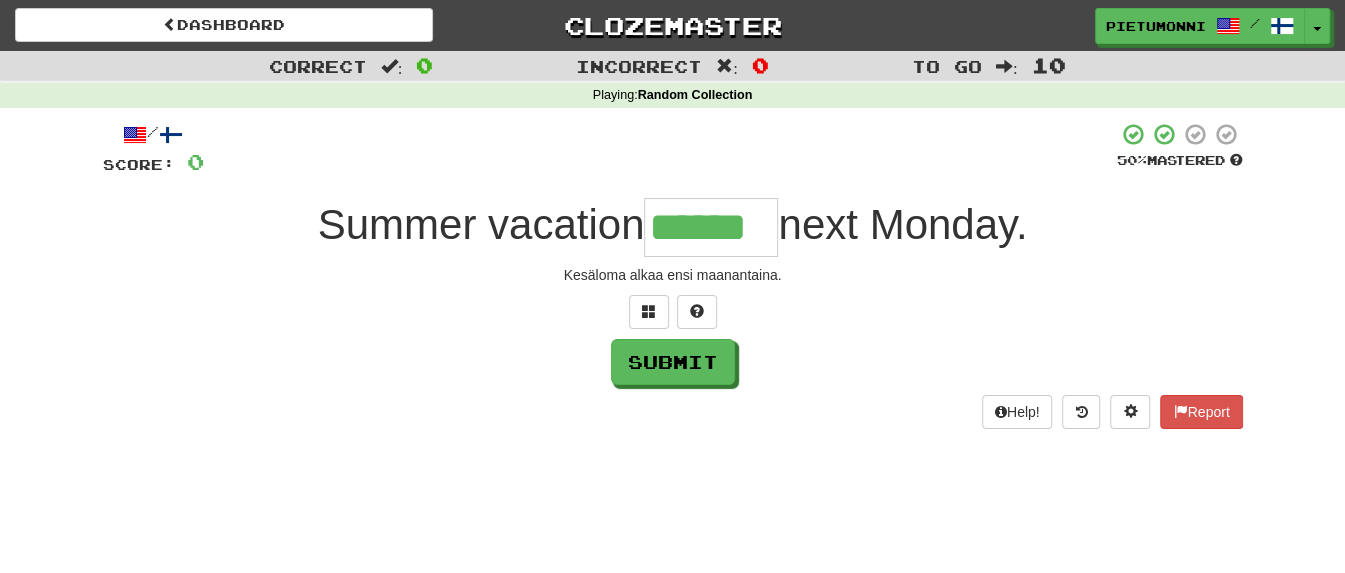 type on "******" 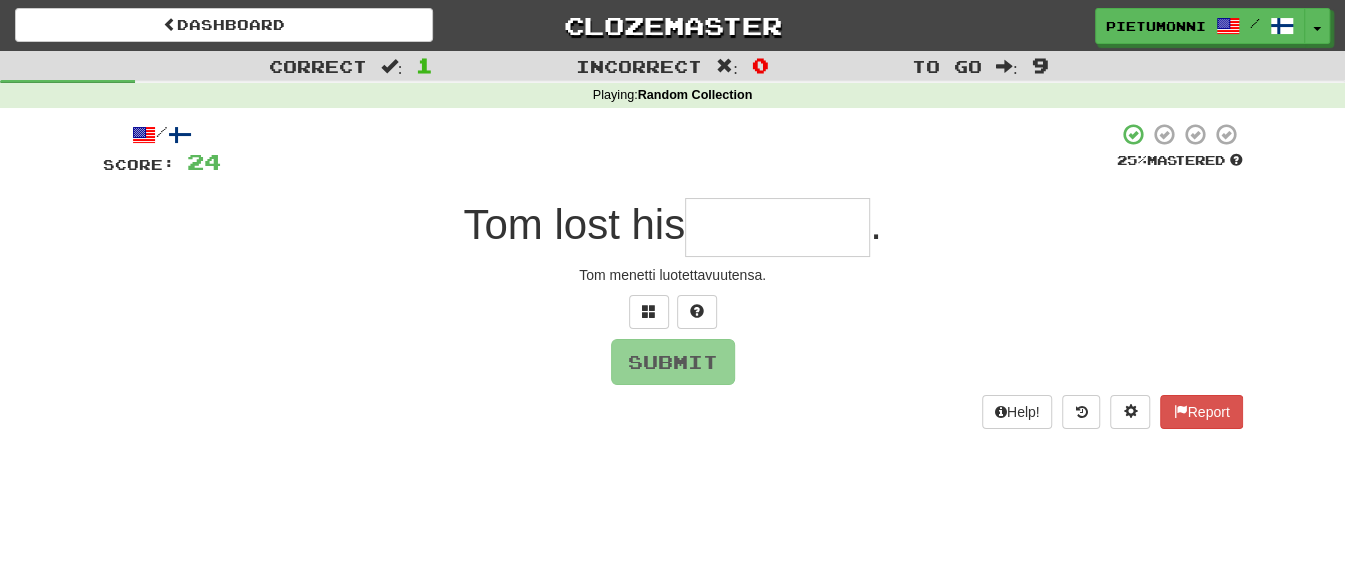 type on "*" 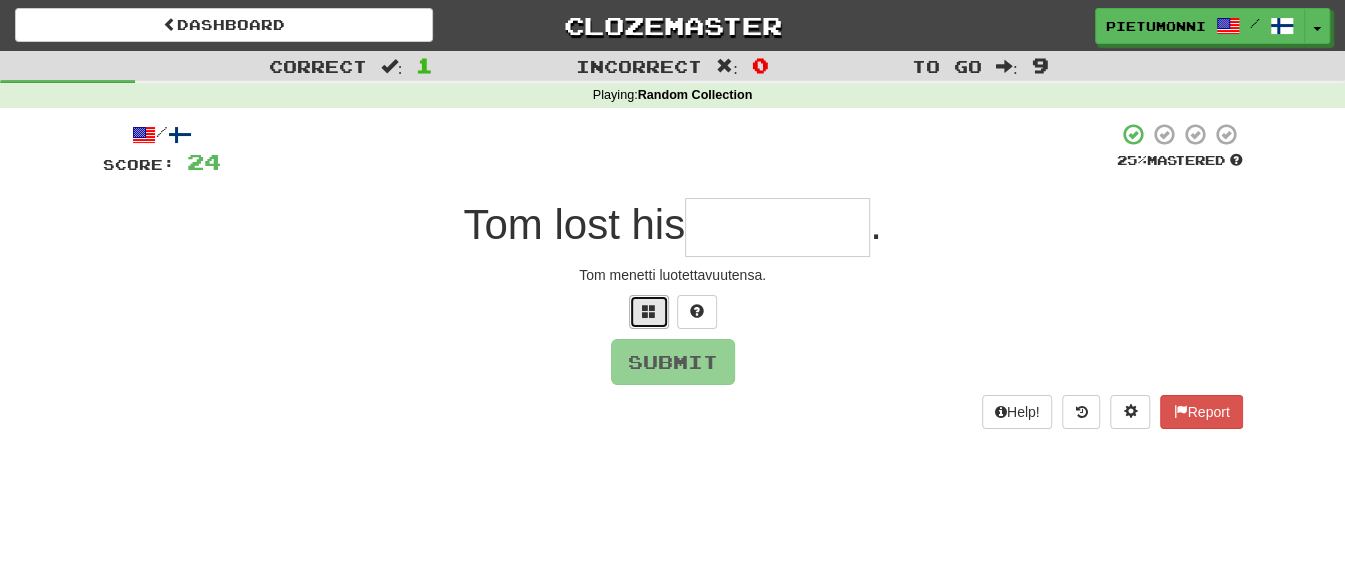 click at bounding box center [649, 311] 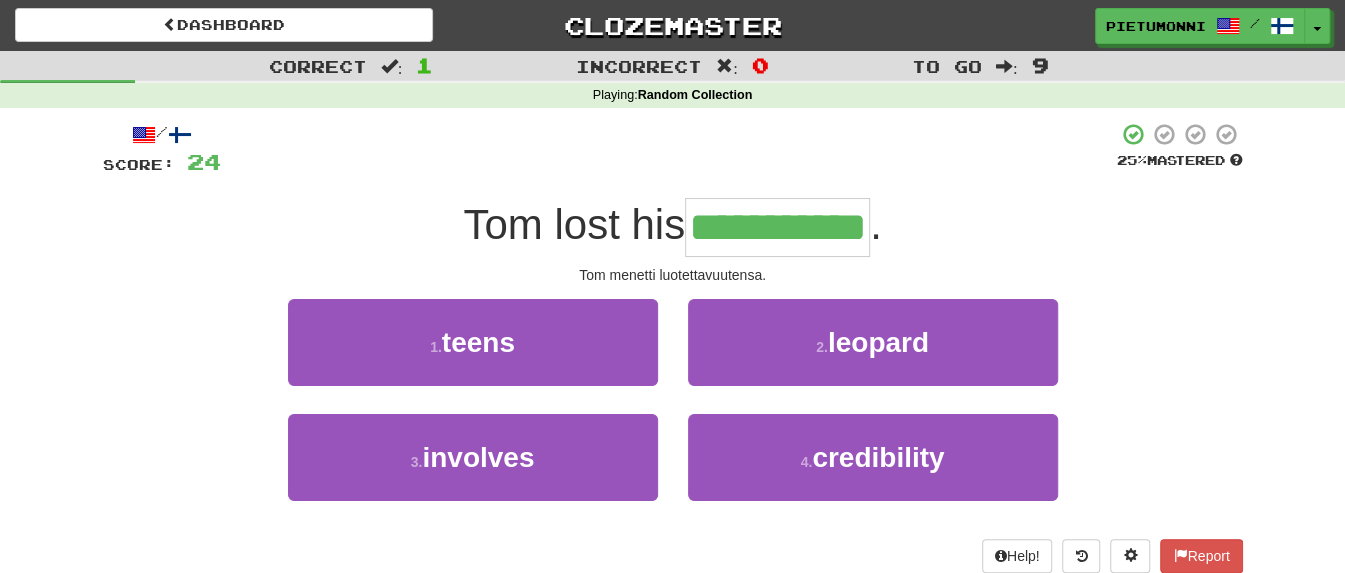 type on "**********" 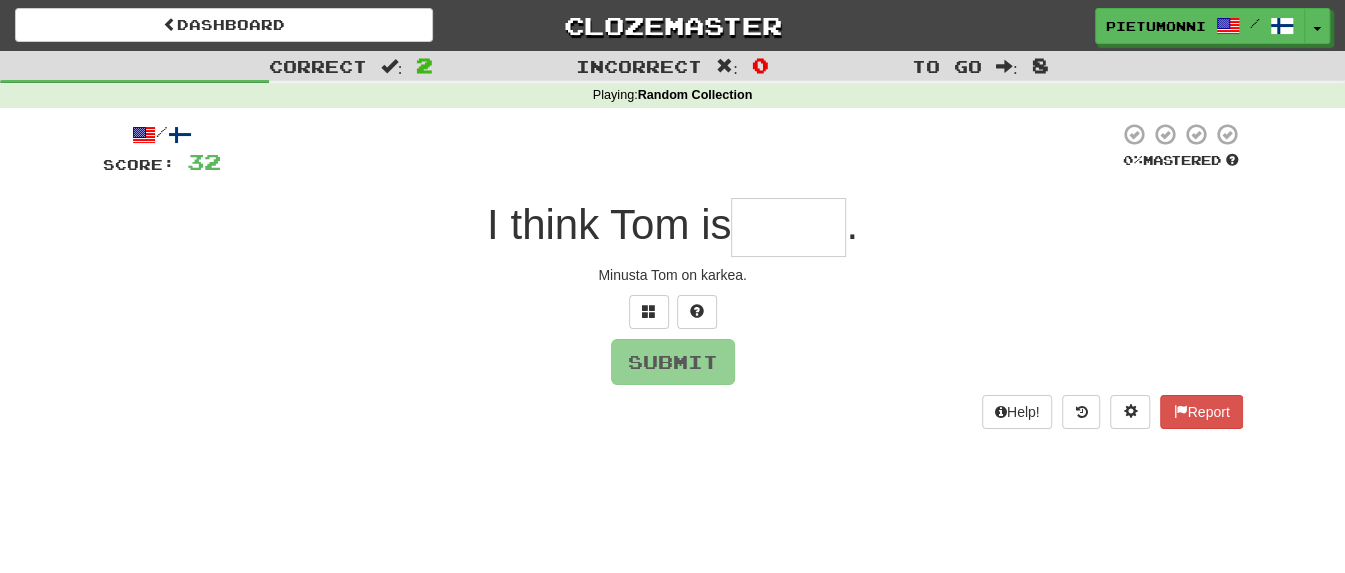 type on "*" 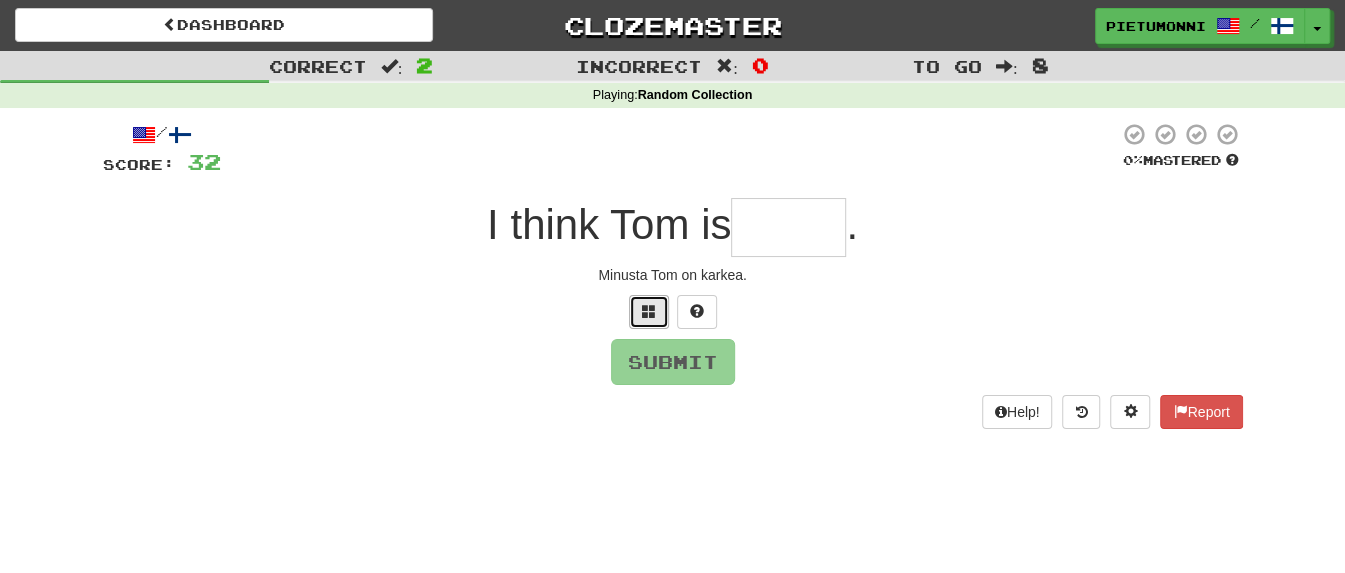 click at bounding box center [649, 311] 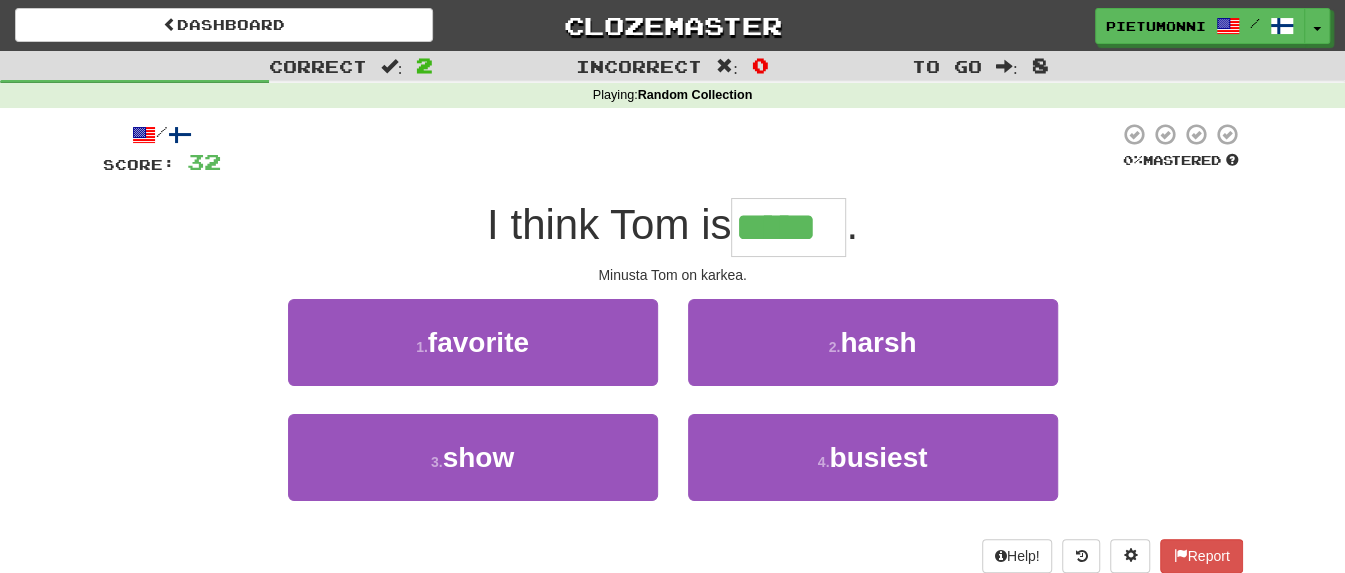 type on "*****" 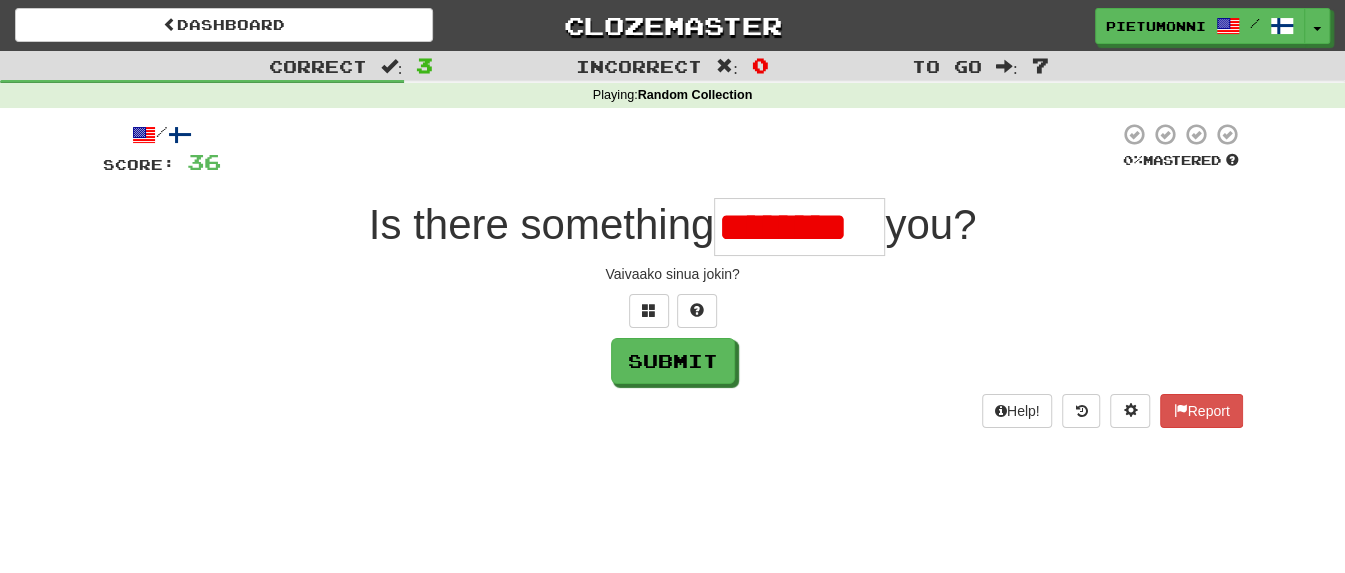 scroll, scrollTop: 0, scrollLeft: 0, axis: both 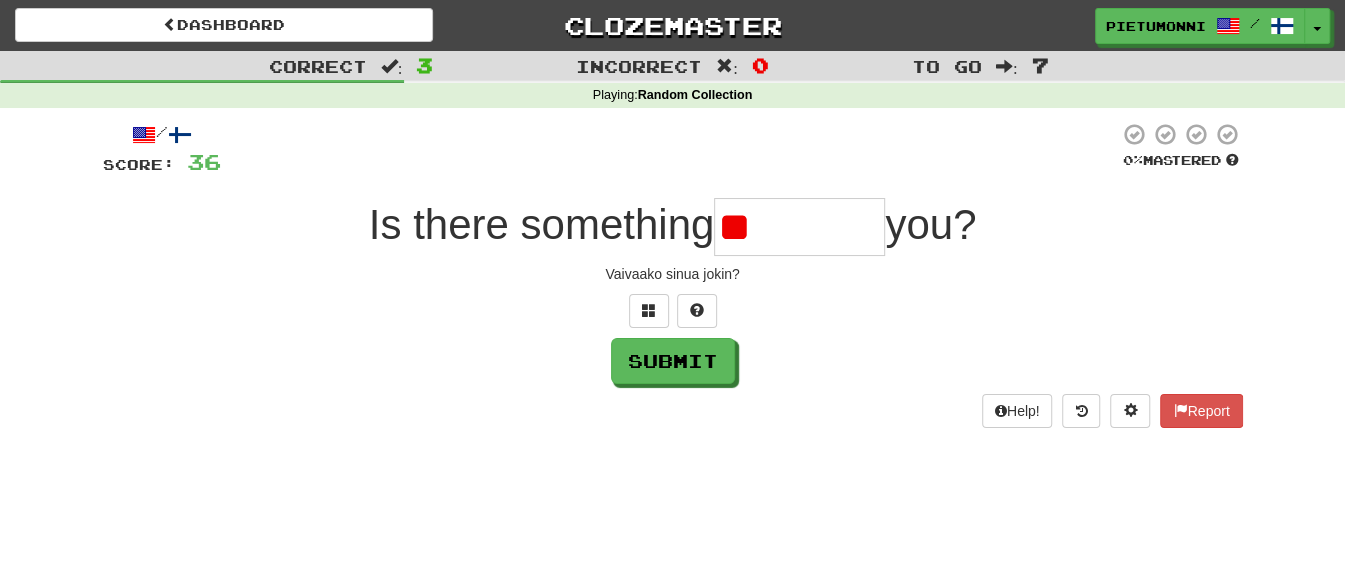 type on "*" 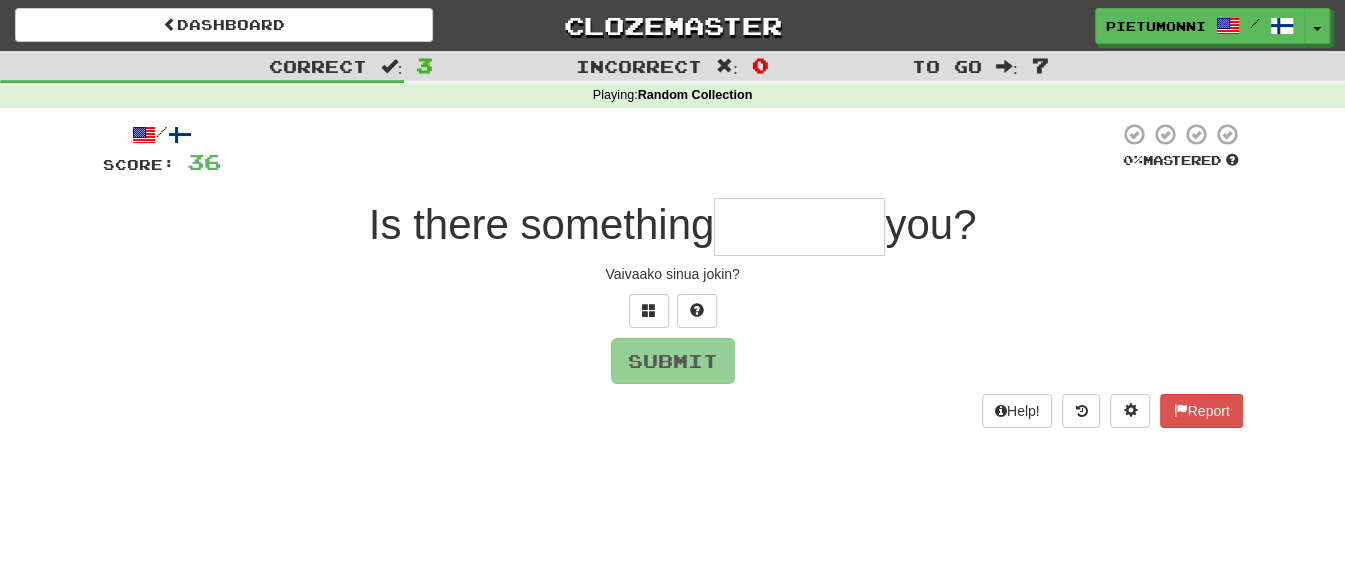 type on "*" 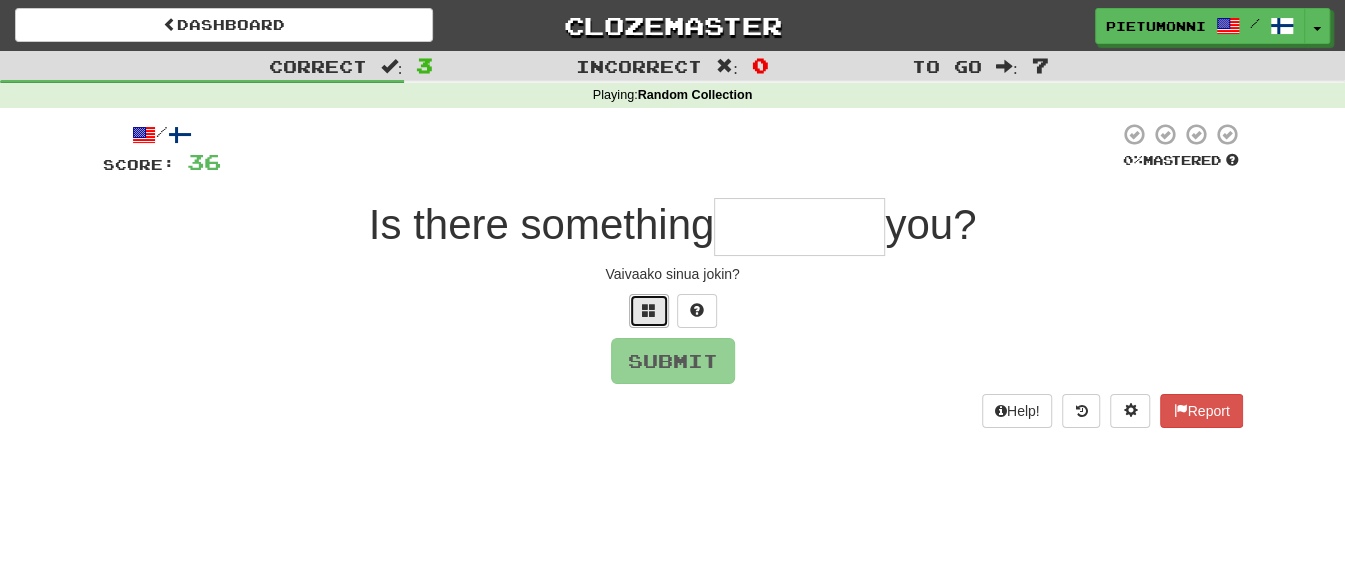 click at bounding box center [649, 310] 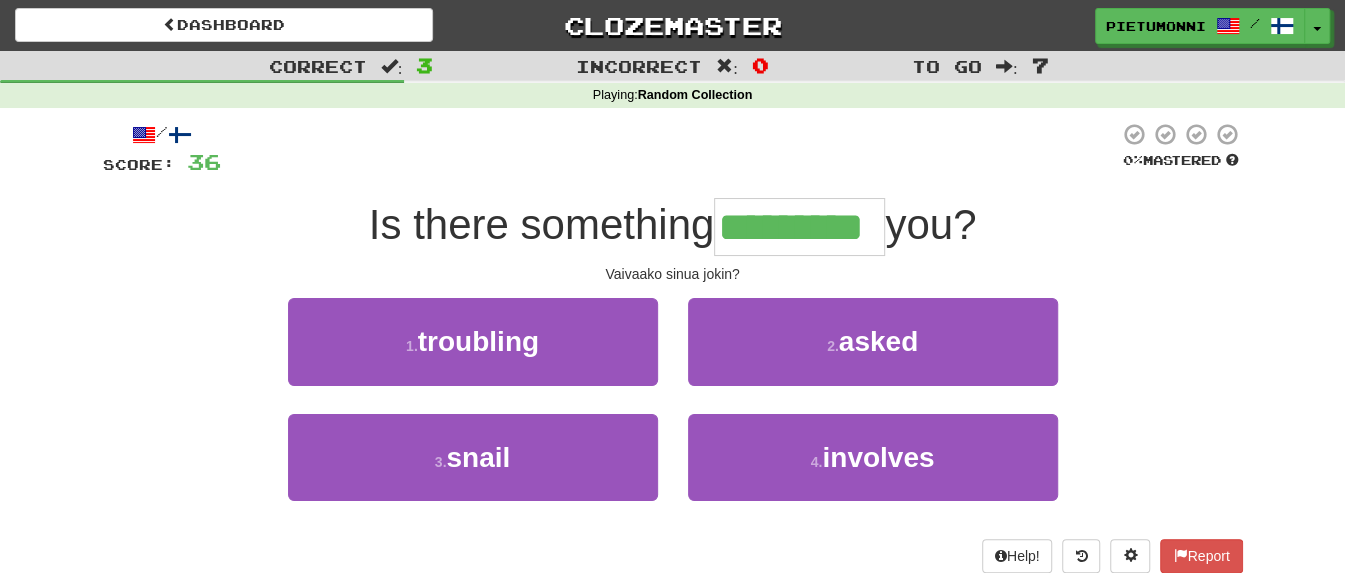 type on "*********" 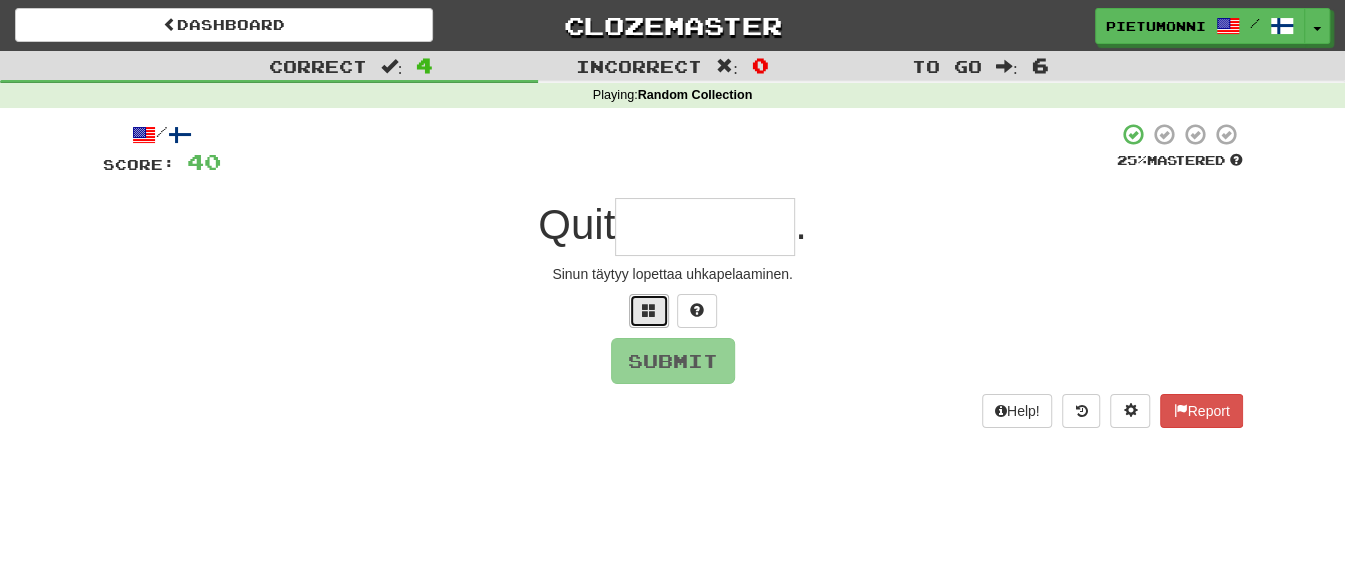 click at bounding box center (649, 311) 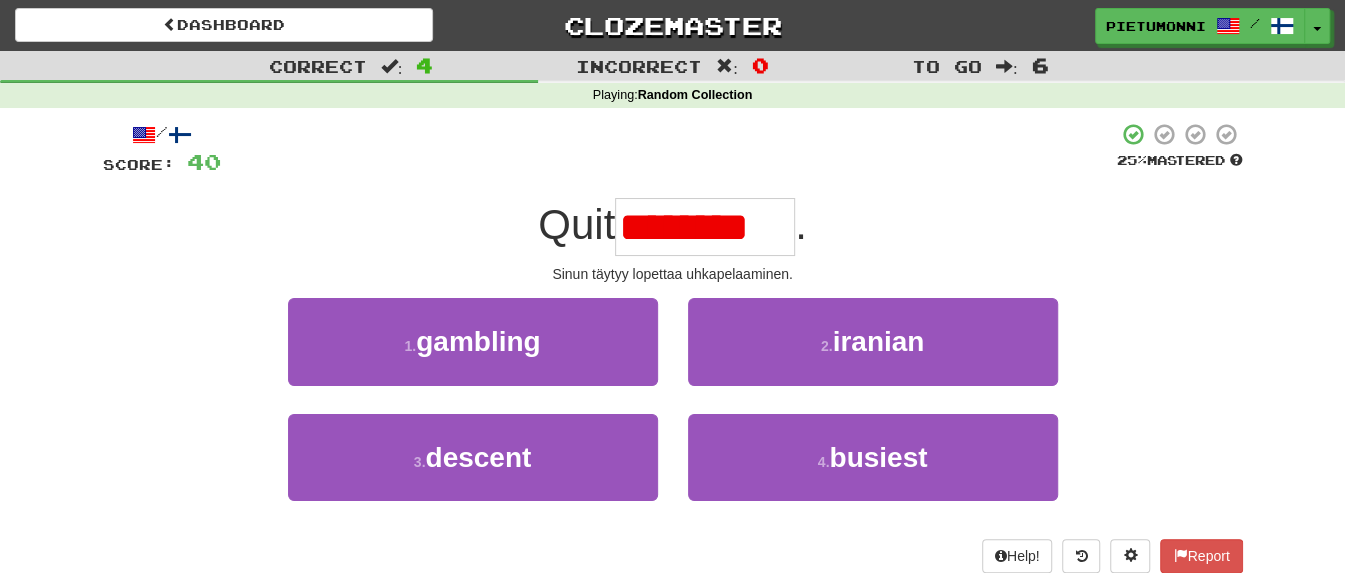 click on "********" at bounding box center [705, 227] 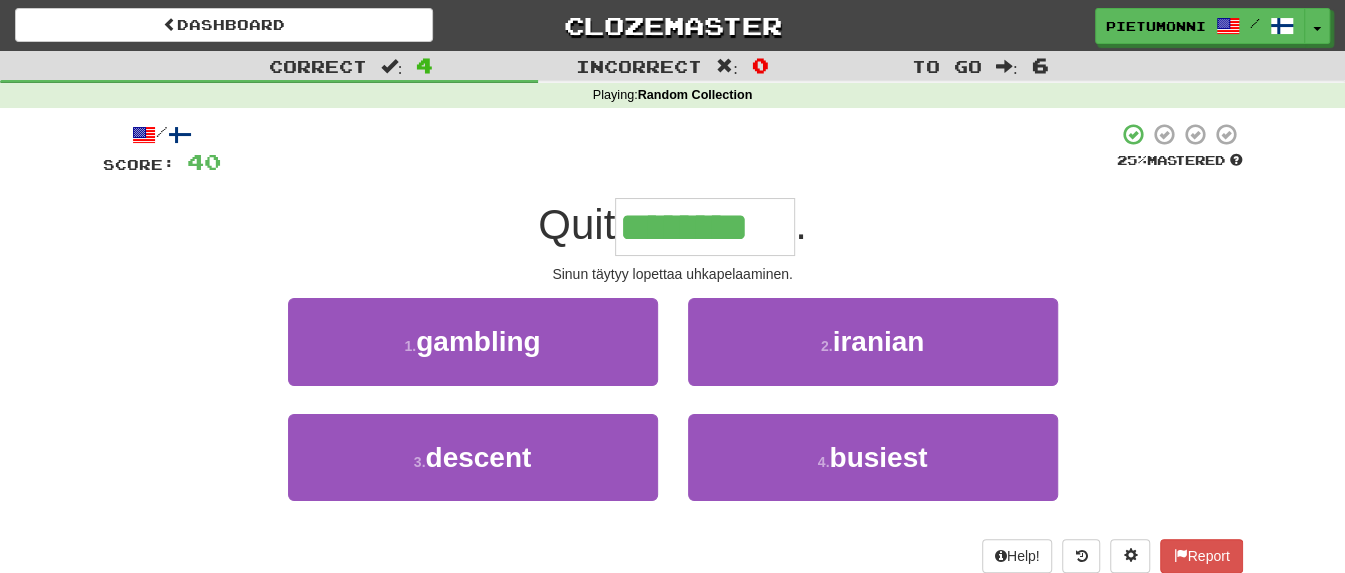 type on "********" 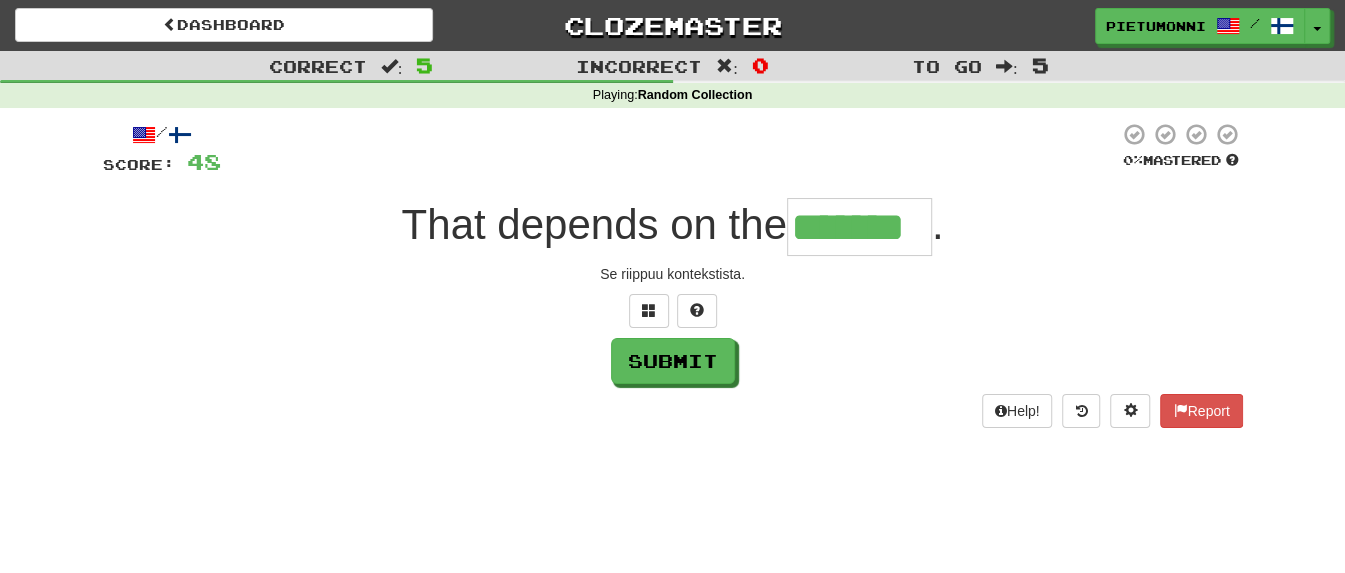 type on "*******" 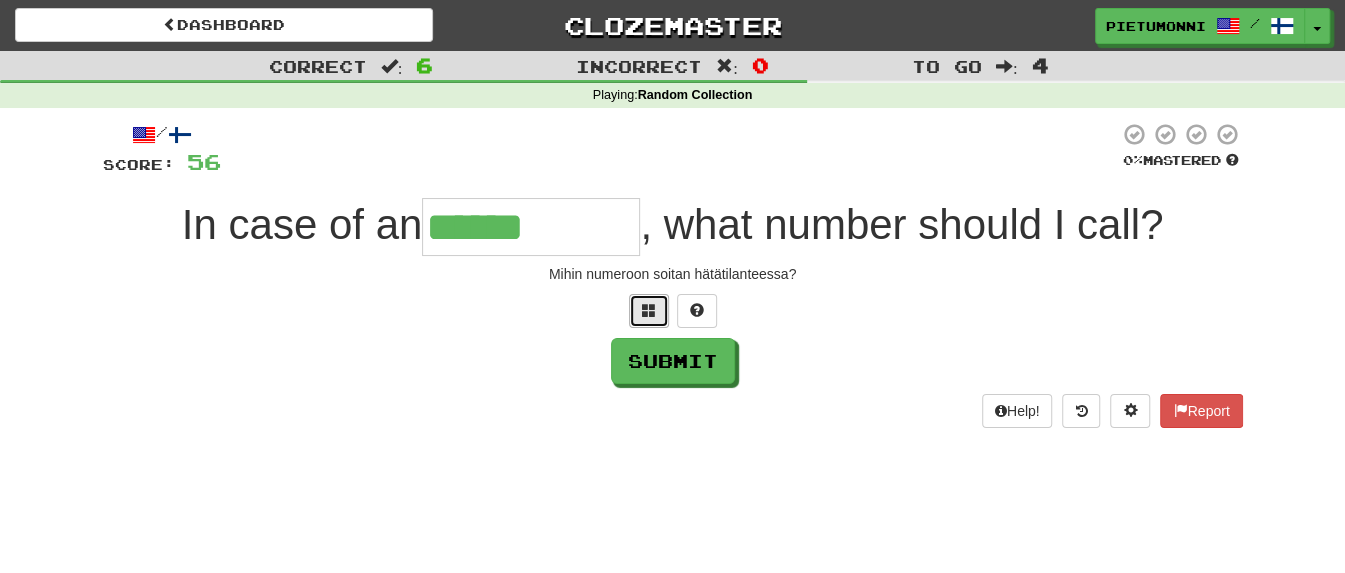 click at bounding box center (649, 310) 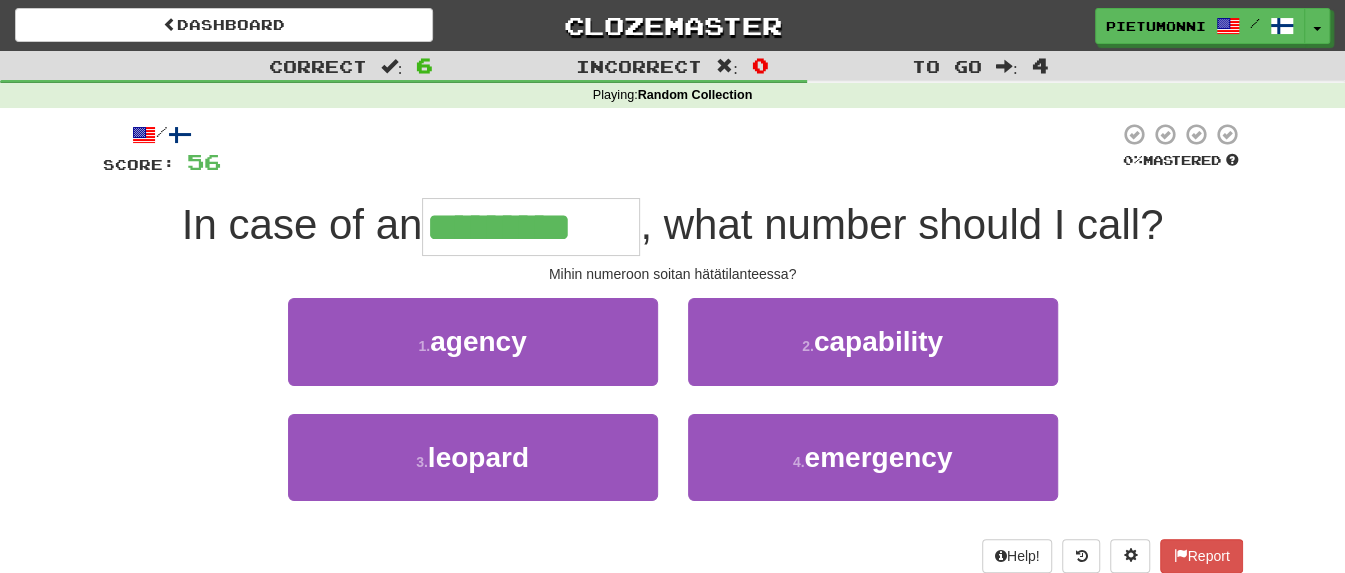 type on "*********" 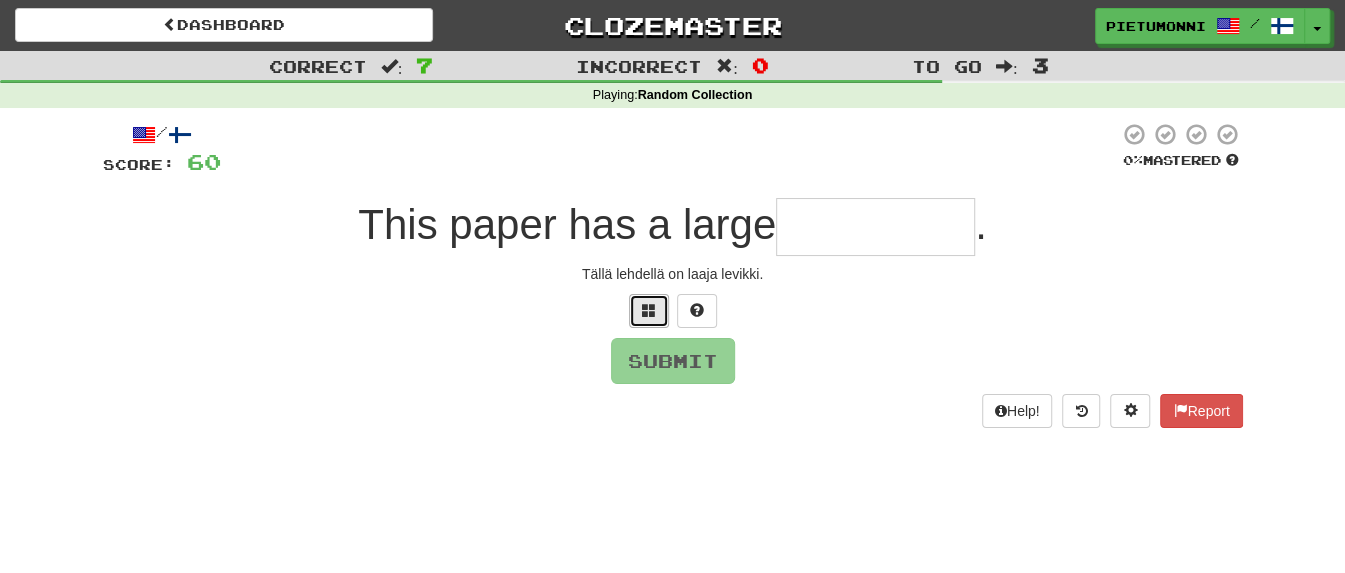 click at bounding box center (649, 310) 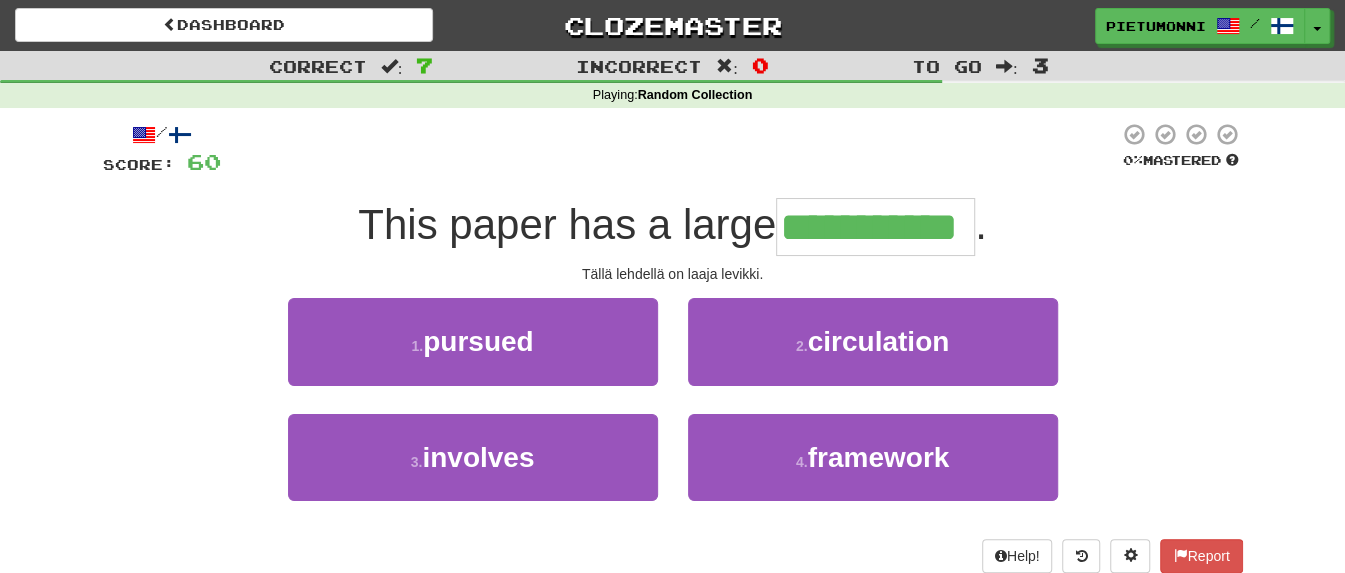 type on "**********" 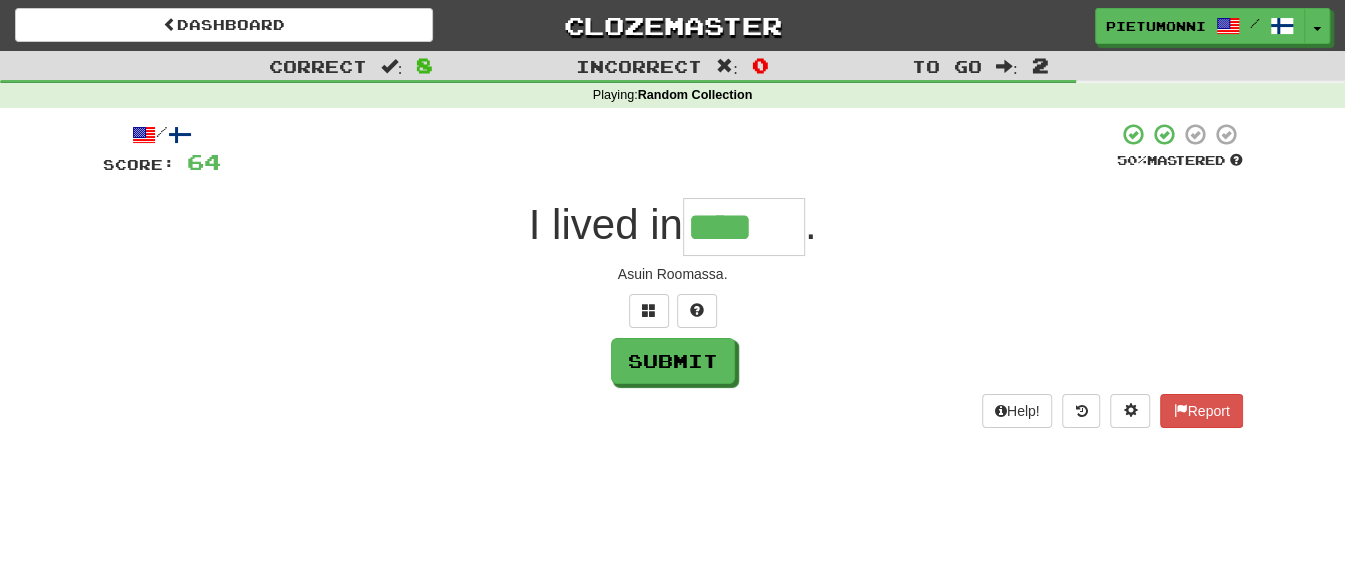 type on "****" 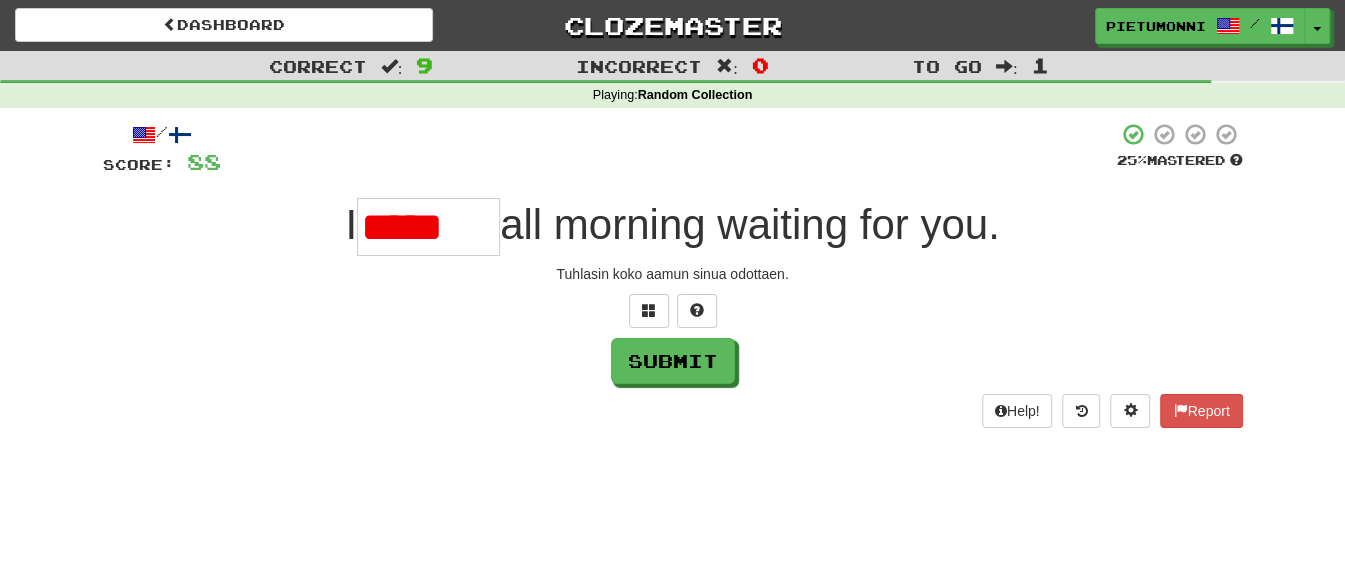 scroll, scrollTop: 0, scrollLeft: 0, axis: both 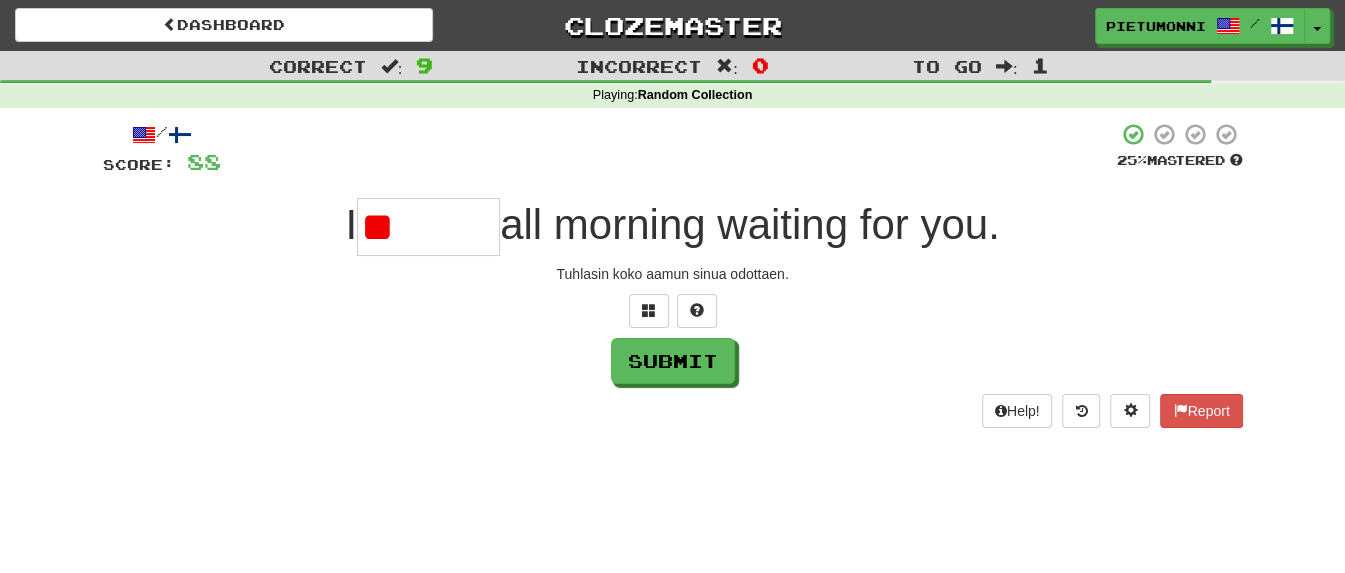 type on "*" 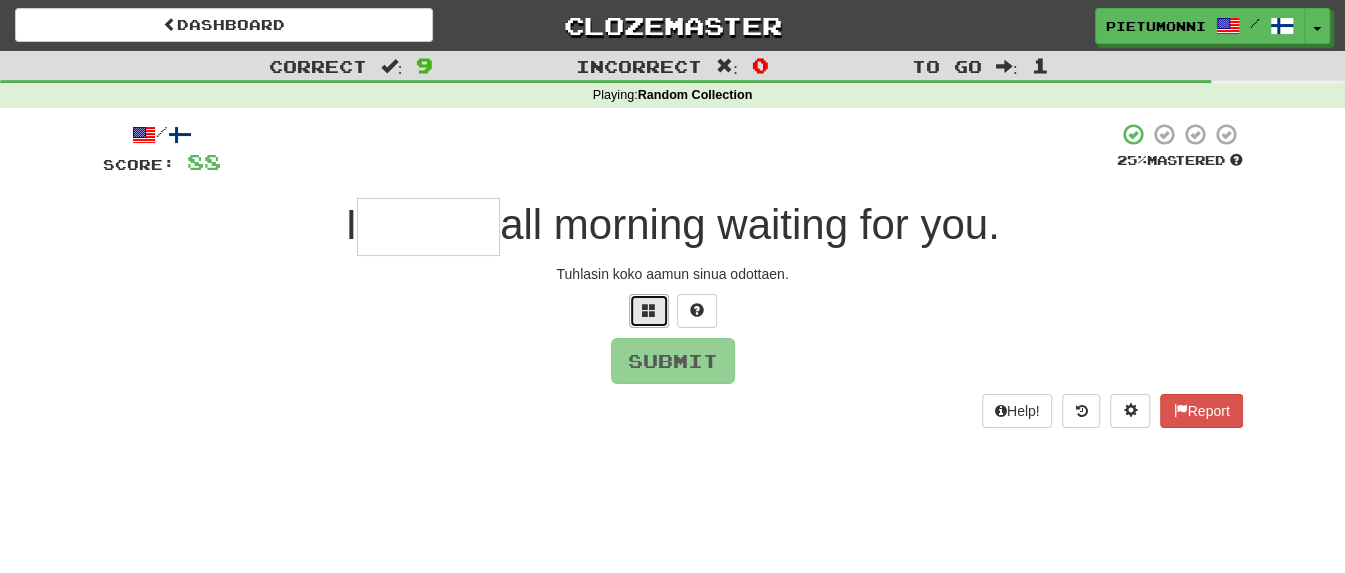 click at bounding box center (649, 310) 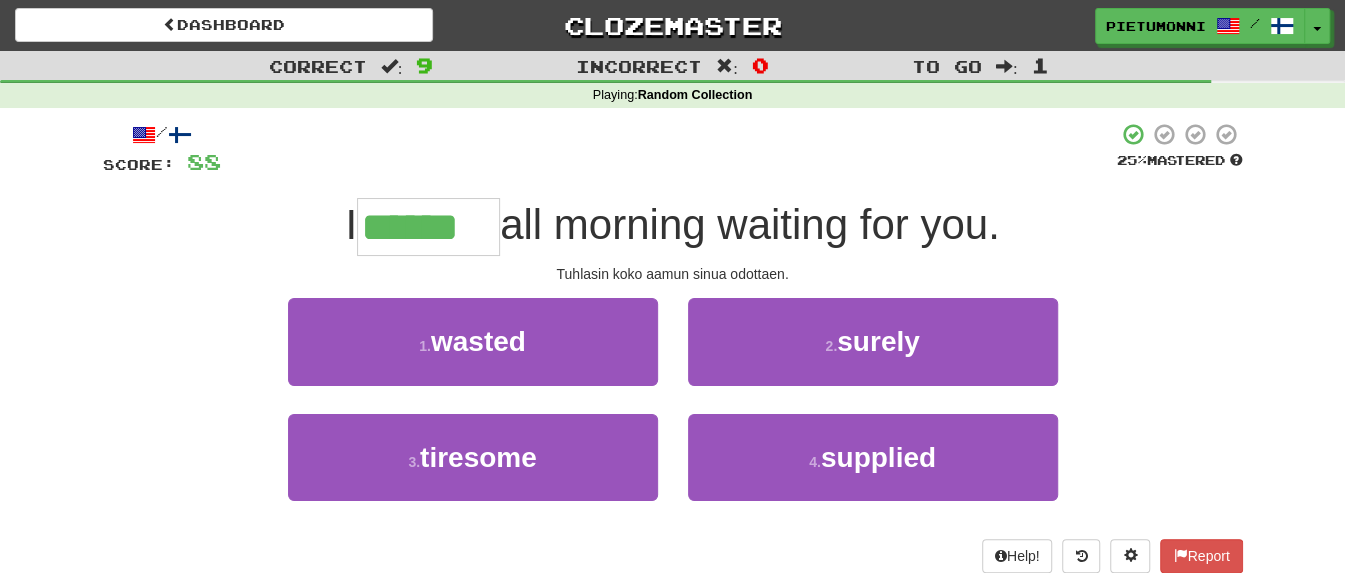 type on "******" 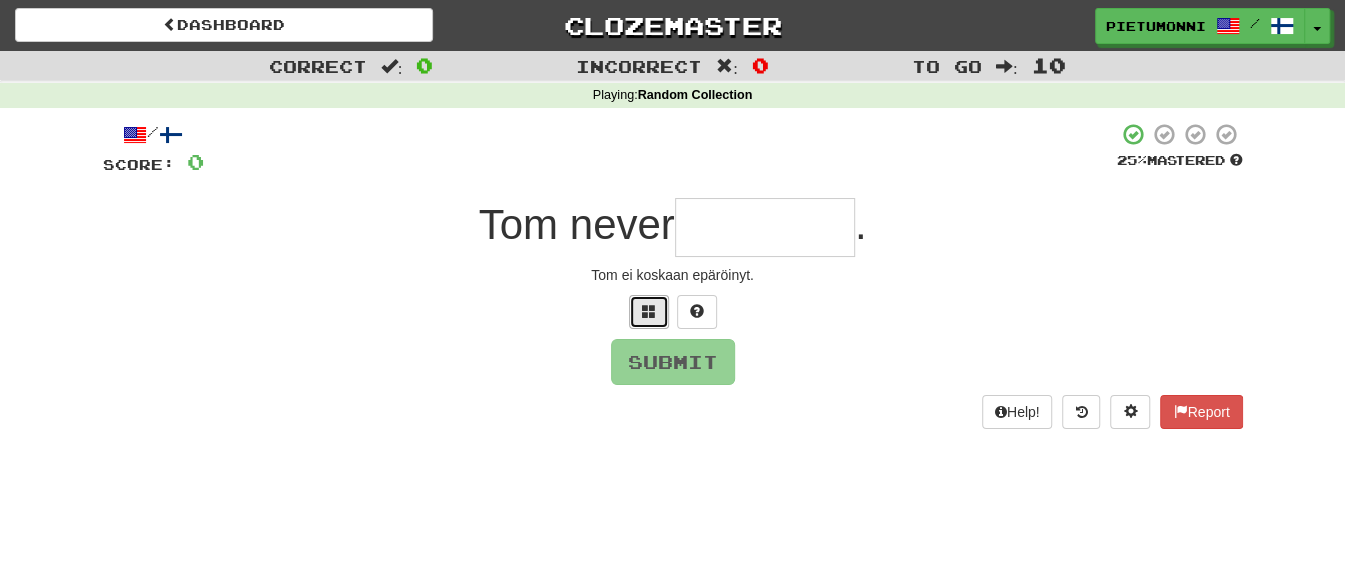 click at bounding box center [649, 311] 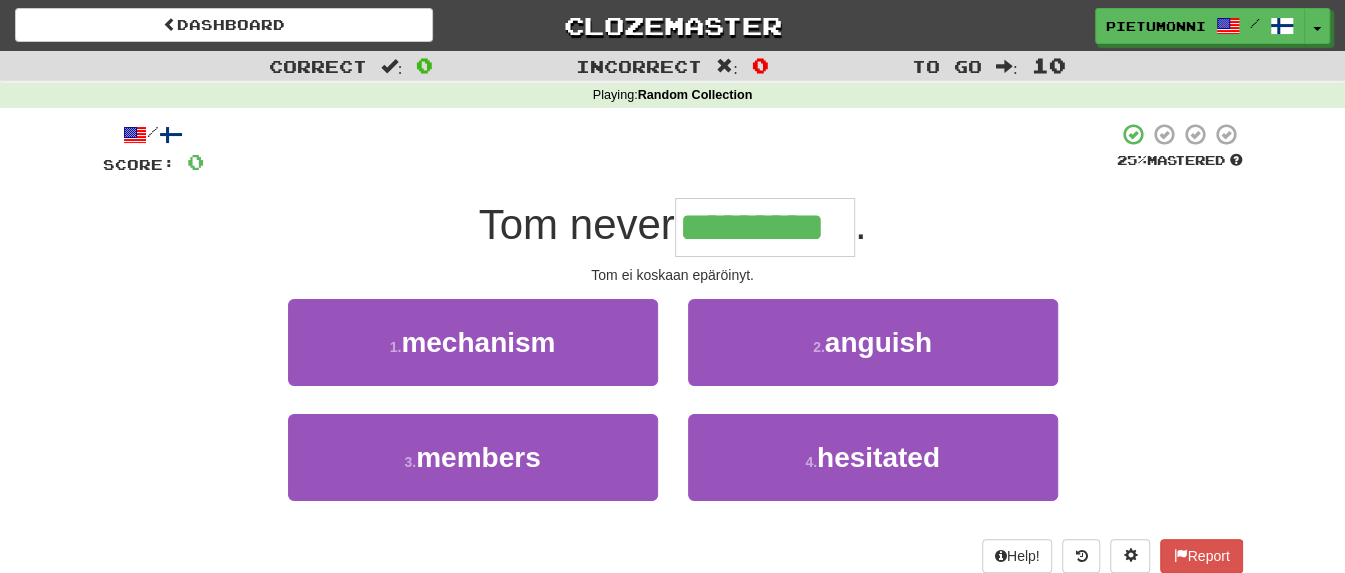 type on "*********" 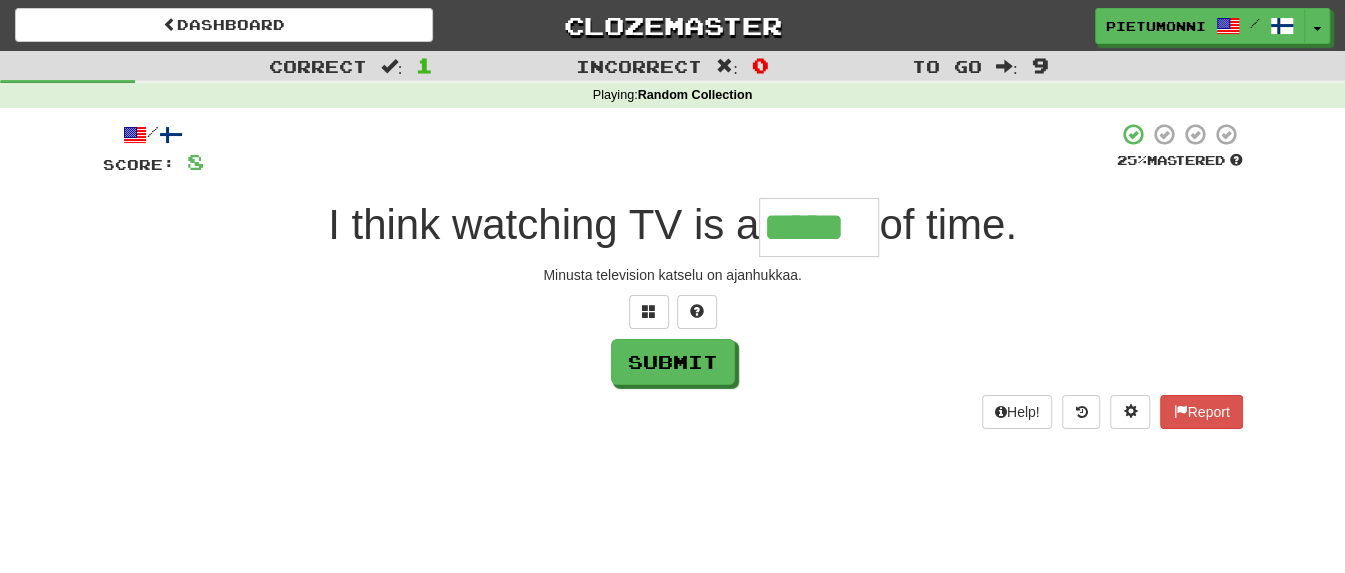 type on "*****" 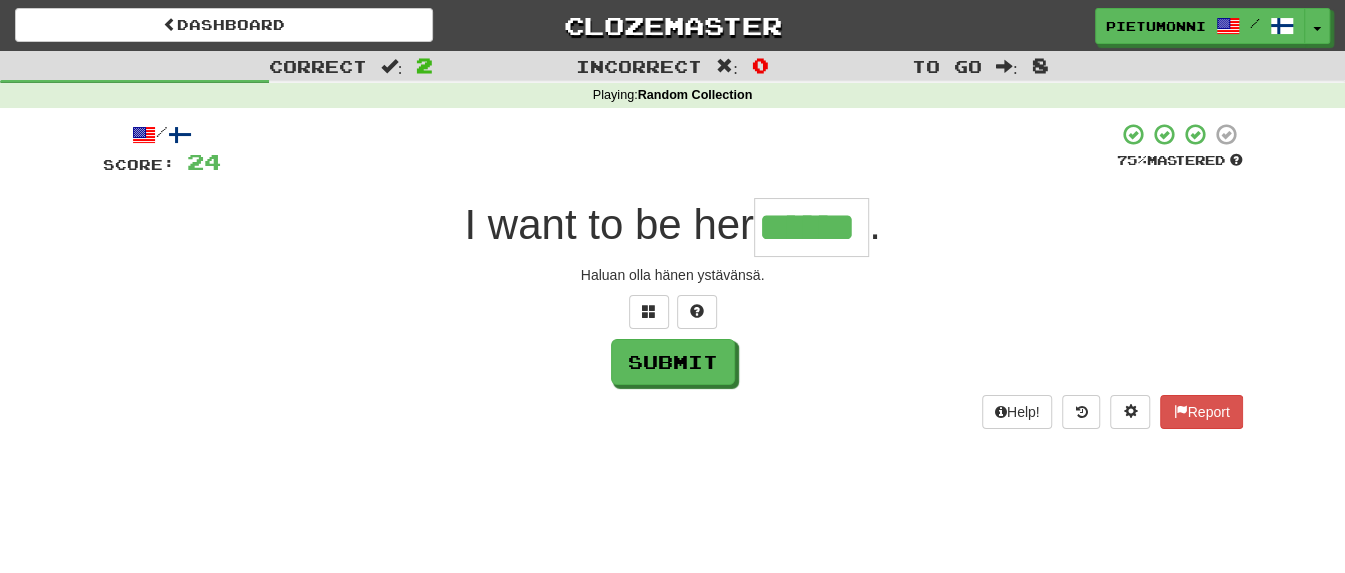 type on "******" 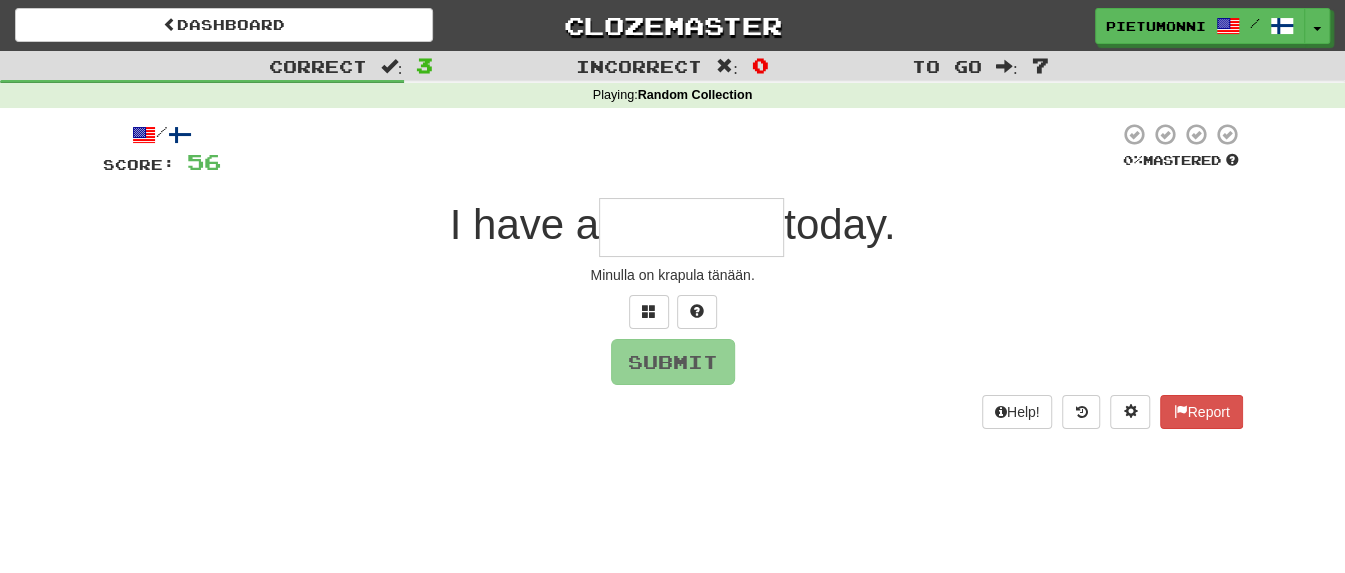 type on "*" 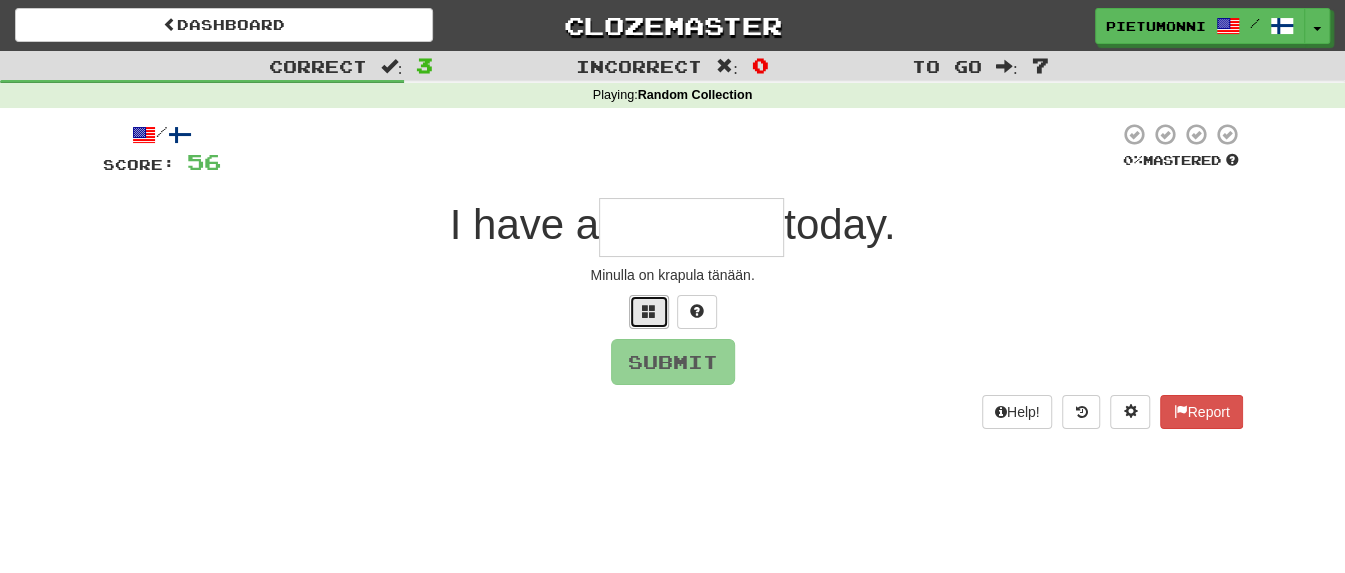 click at bounding box center [649, 312] 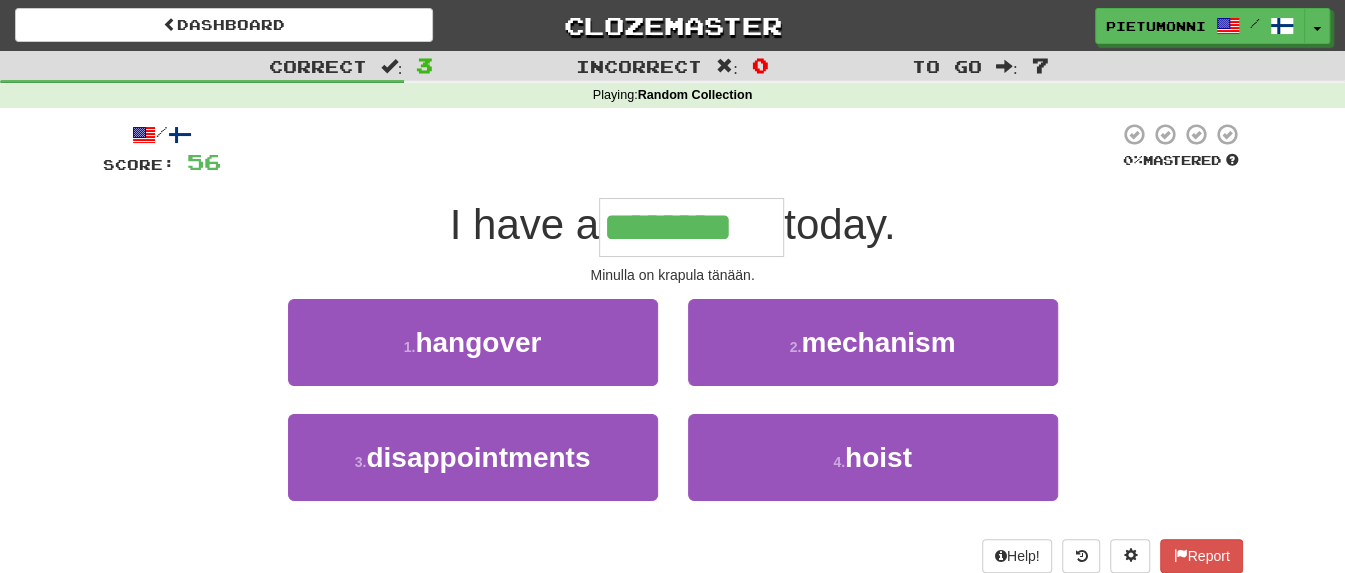 type on "********" 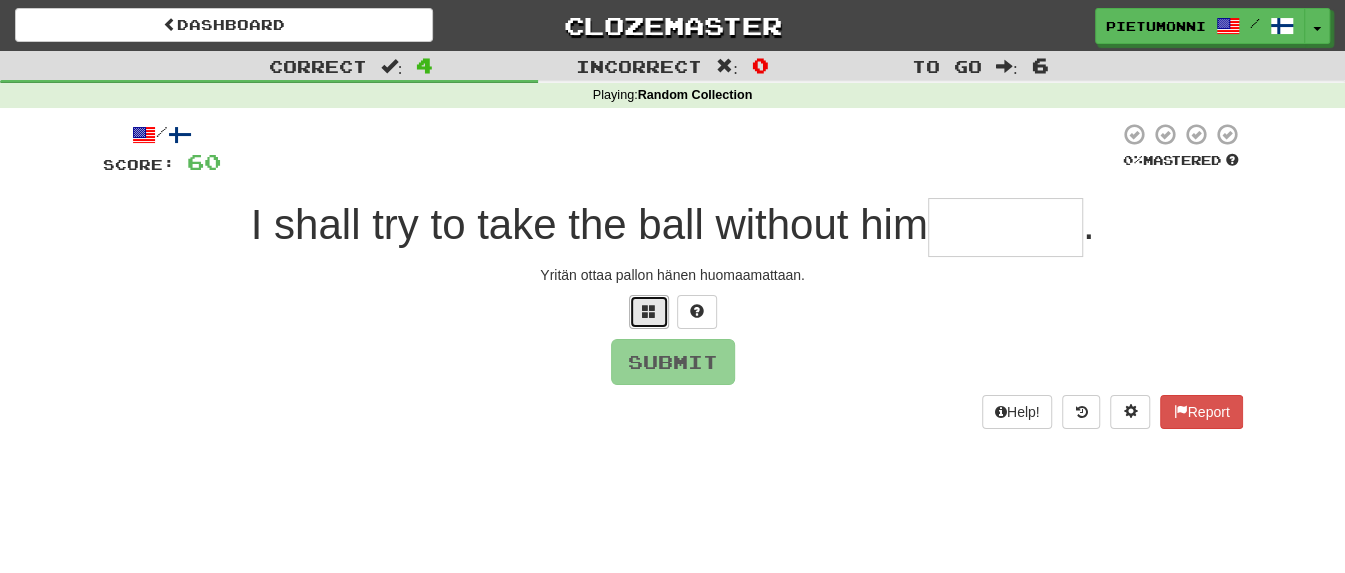 click at bounding box center [649, 311] 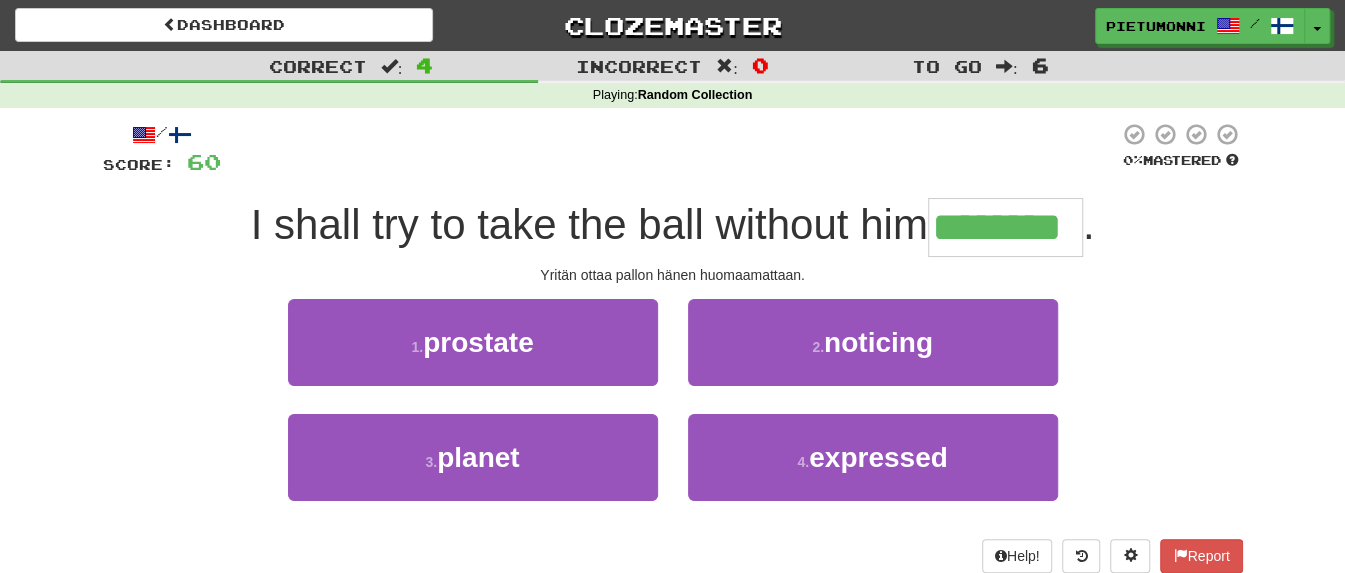 type on "********" 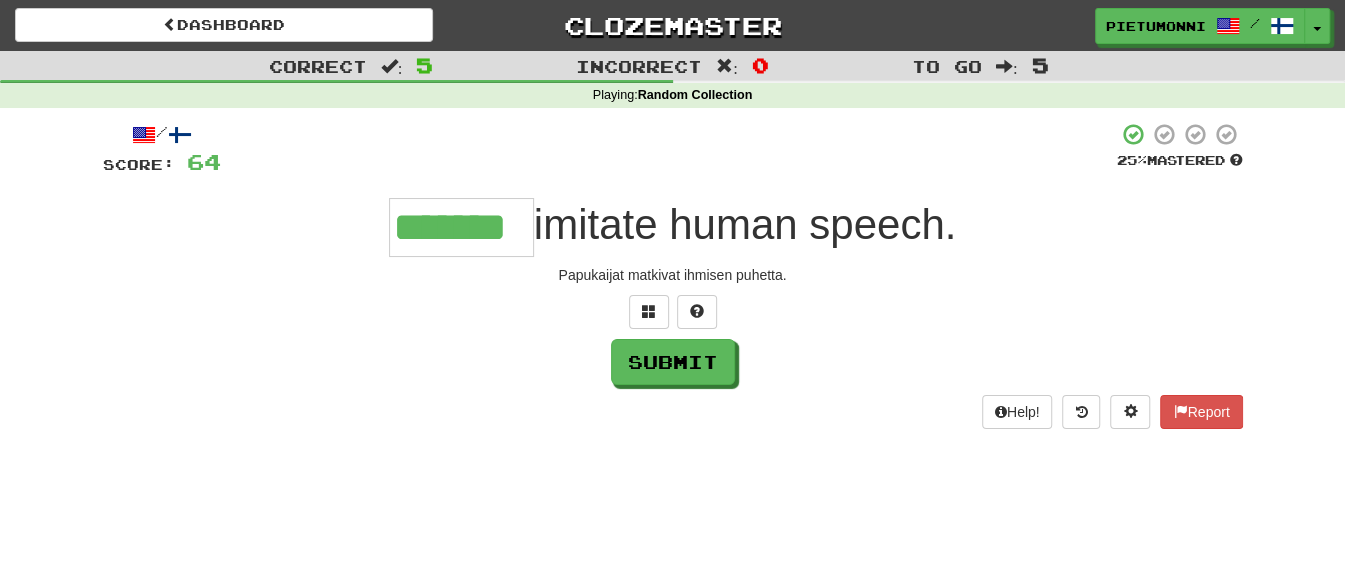 type on "*******" 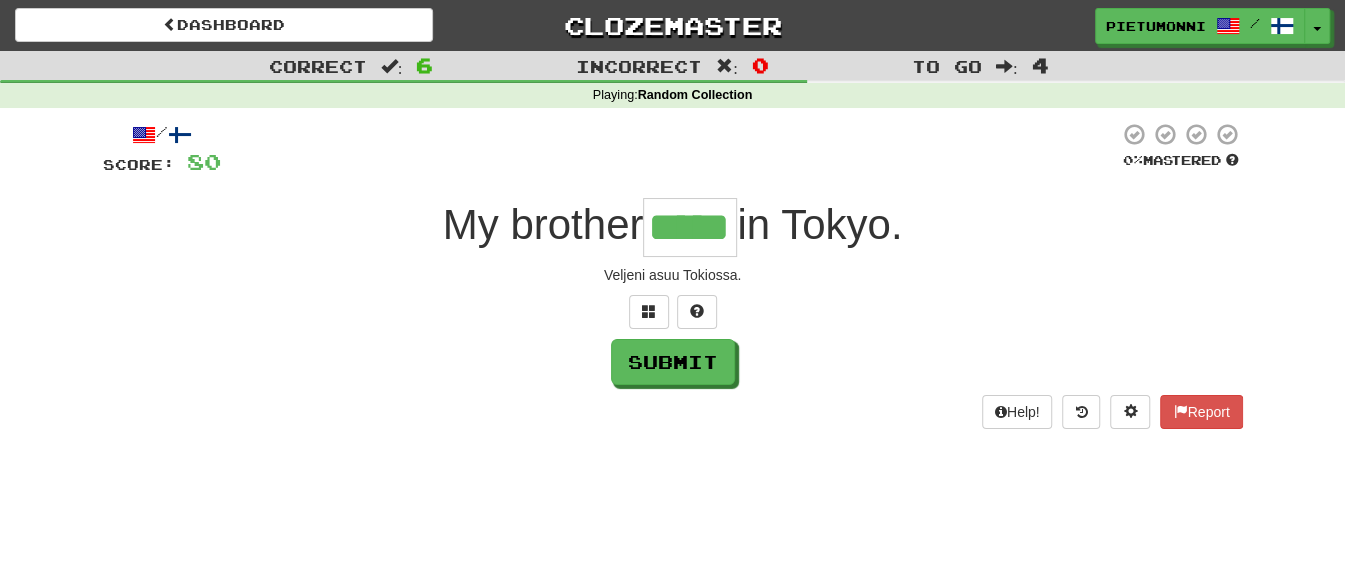 type on "*****" 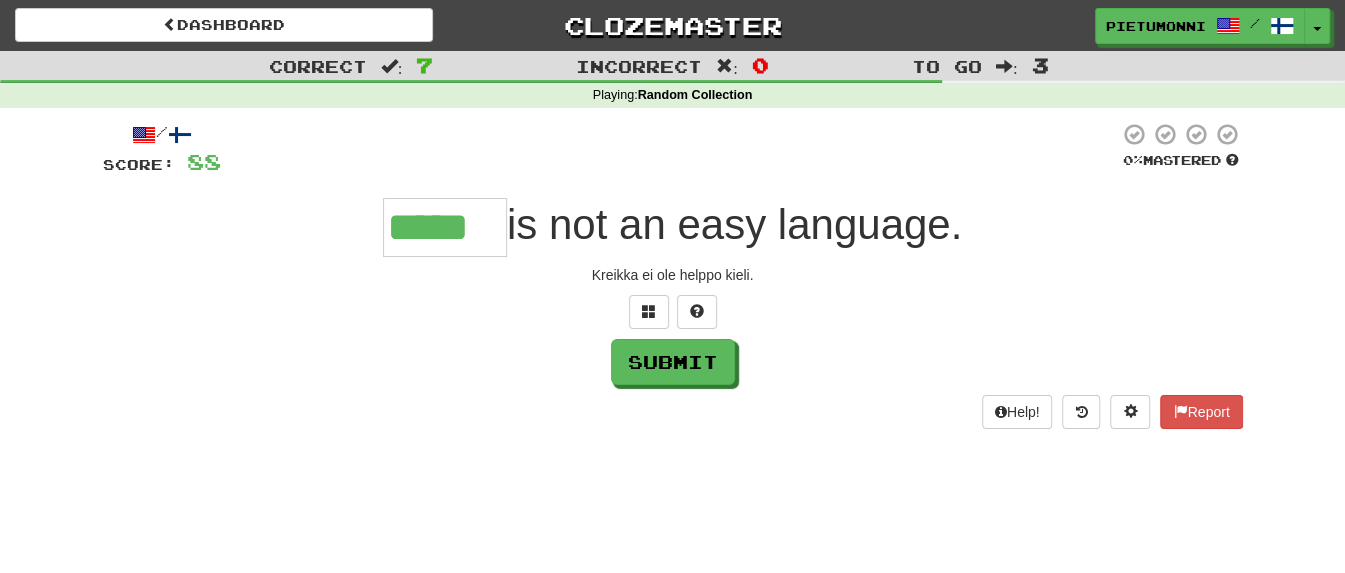 type on "*****" 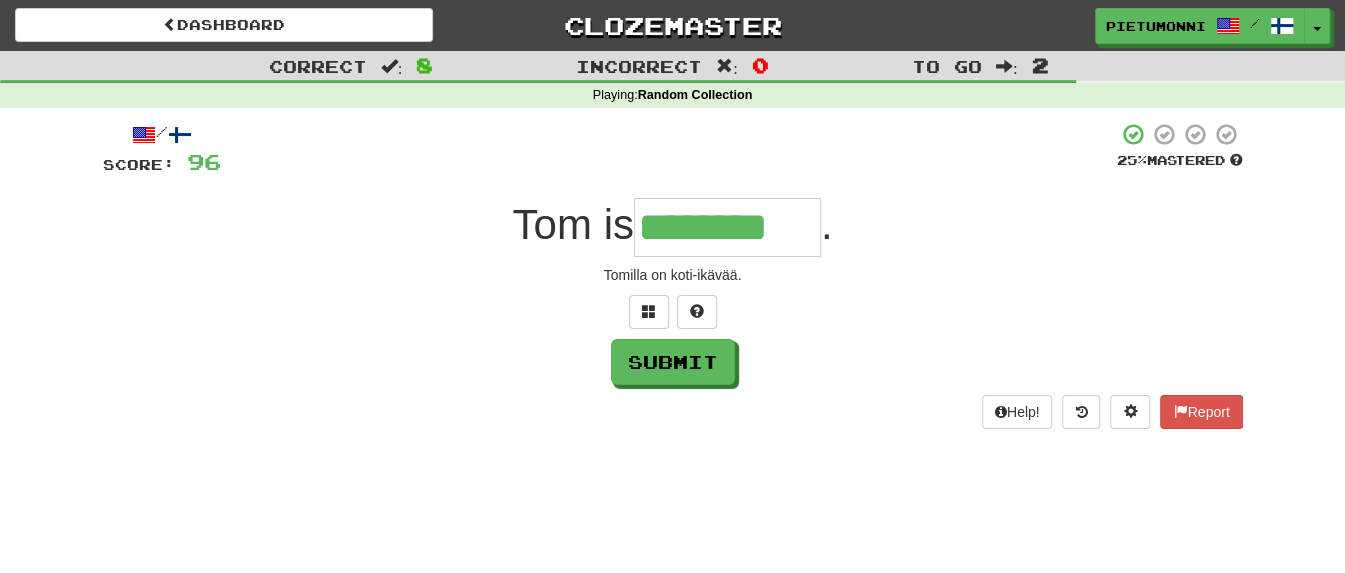type on "********" 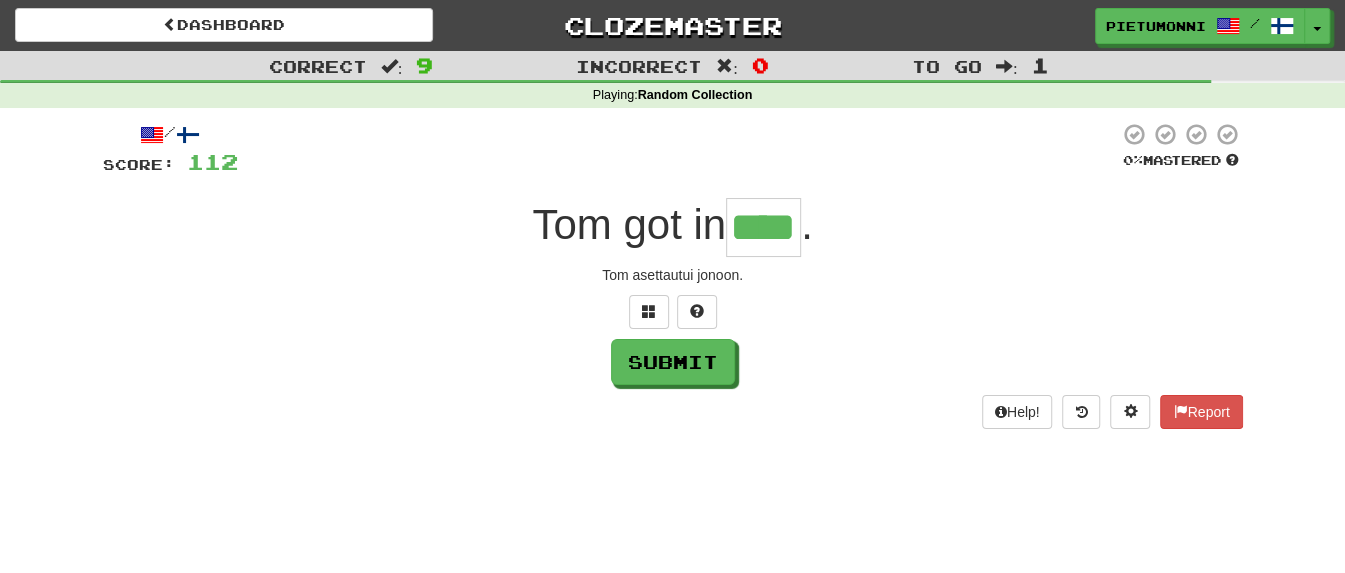 type on "****" 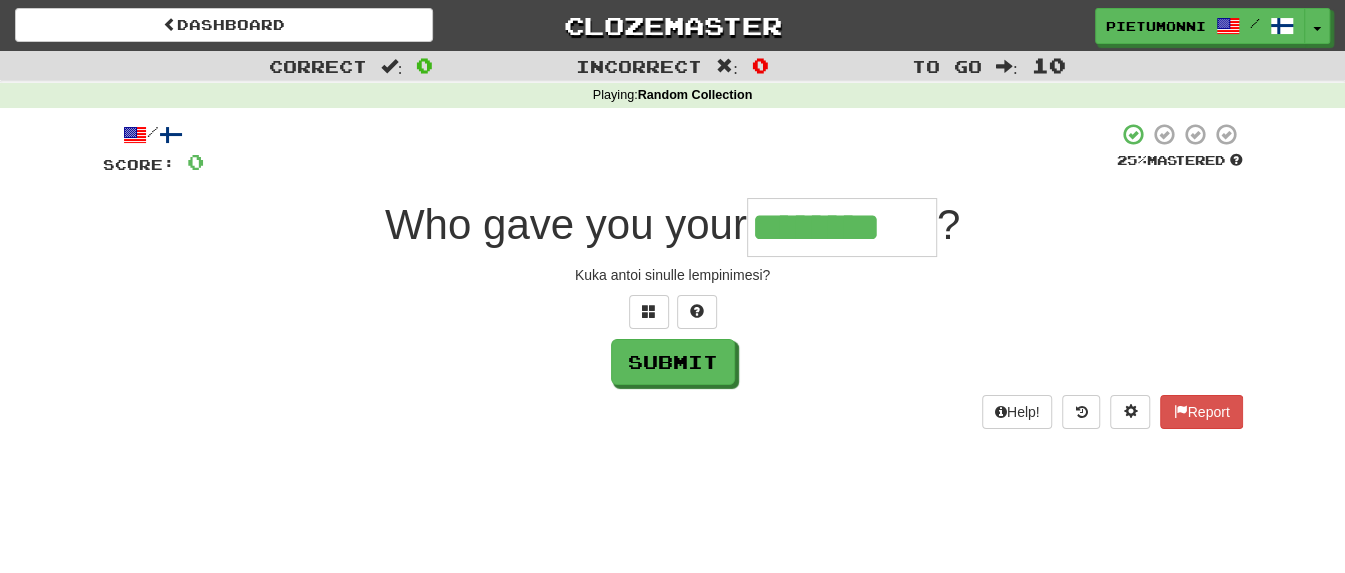 type on "********" 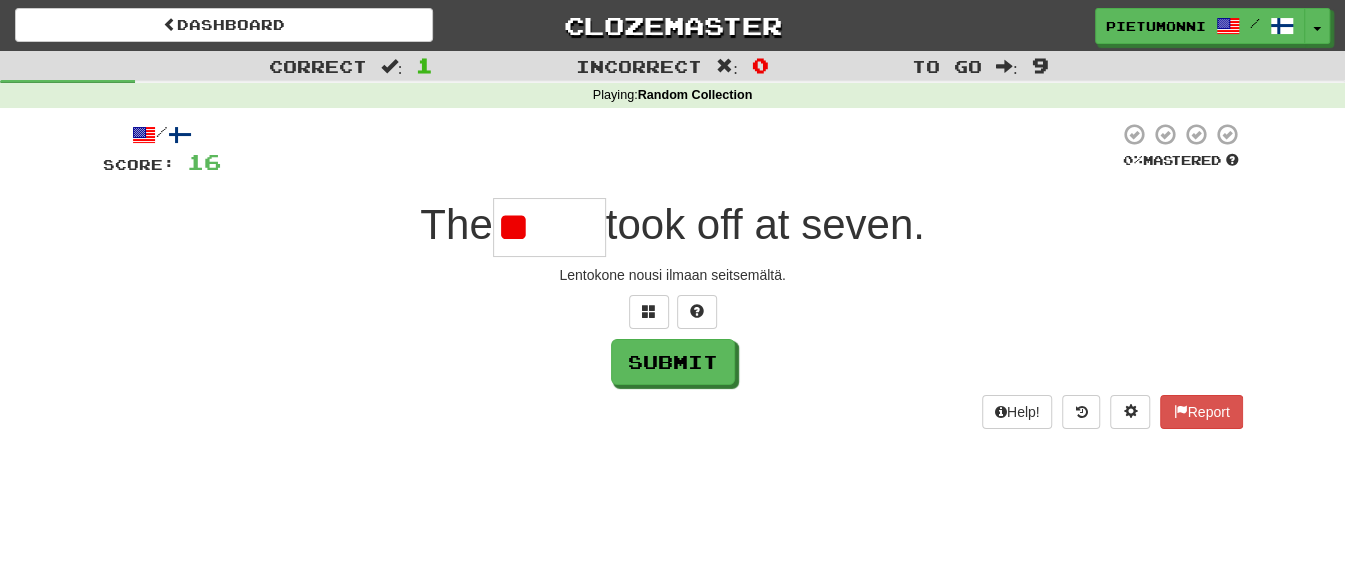 type on "*" 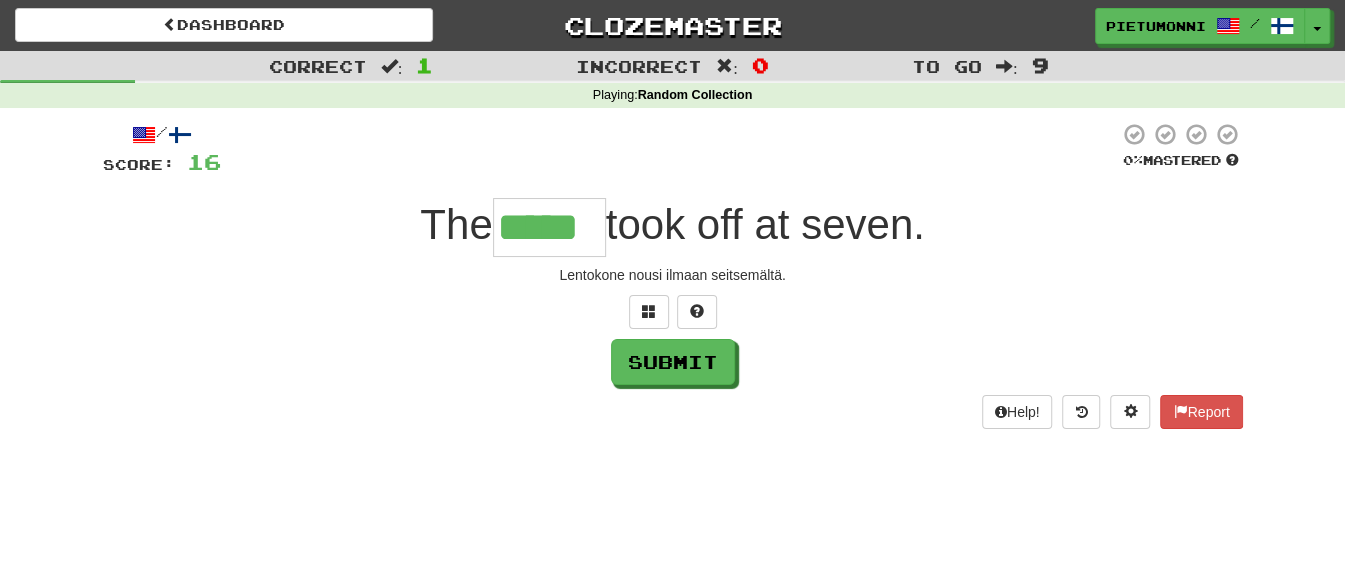 type on "*****" 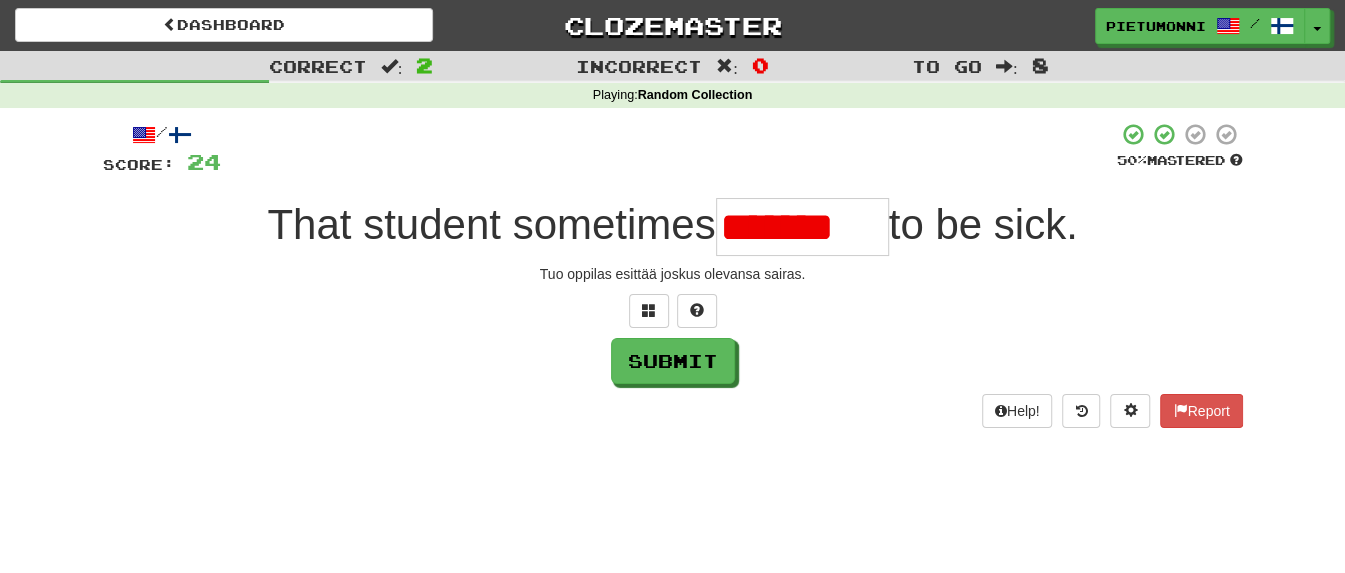 scroll, scrollTop: 0, scrollLeft: 0, axis: both 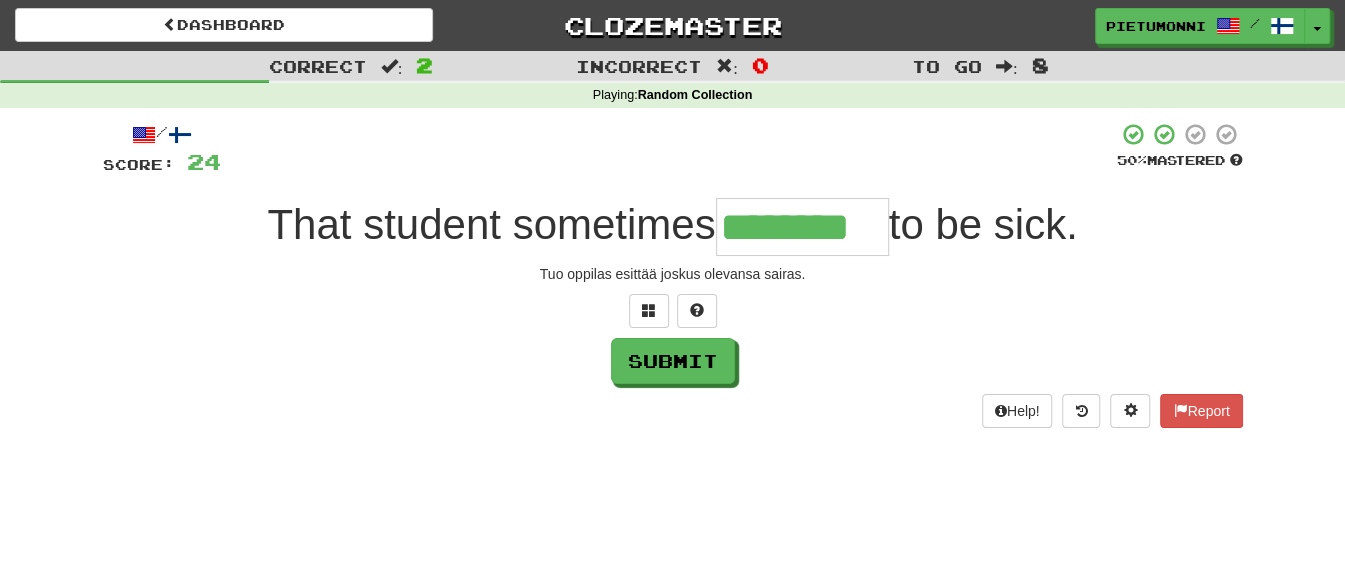 type on "********" 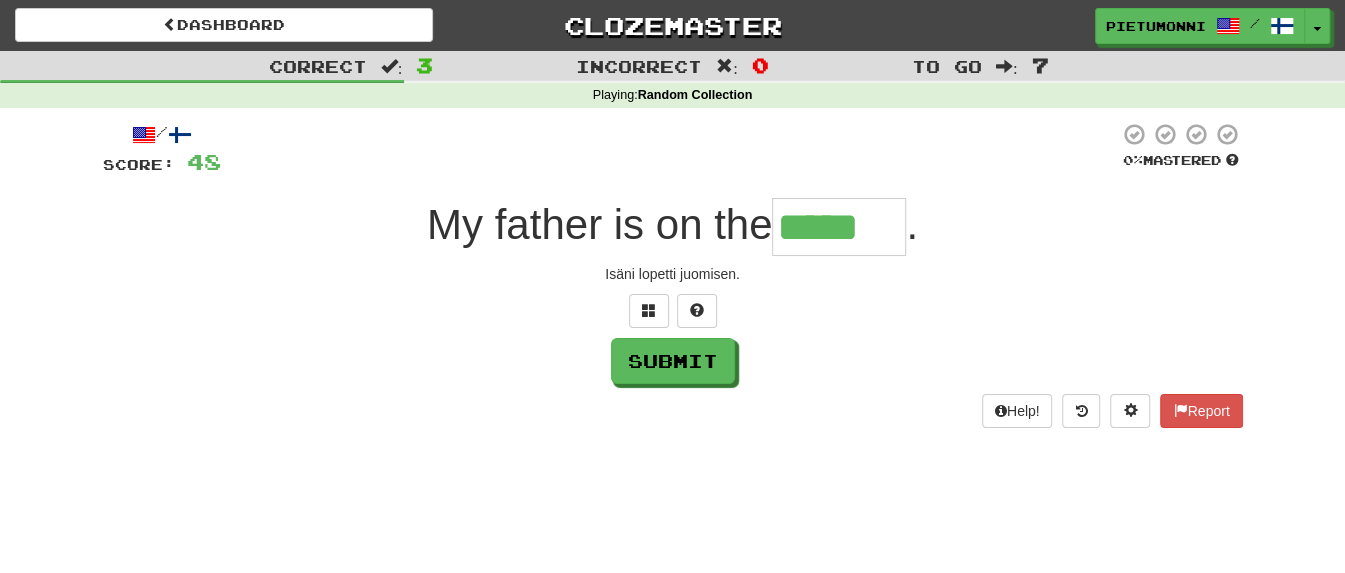 type on "*****" 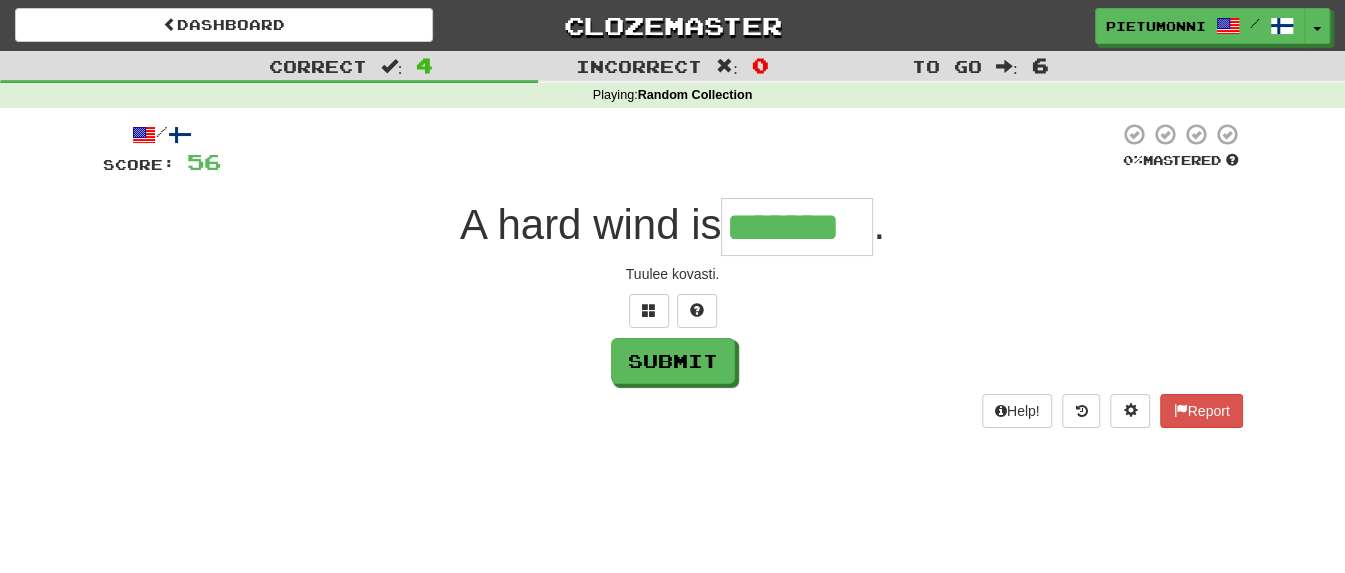 type on "*******" 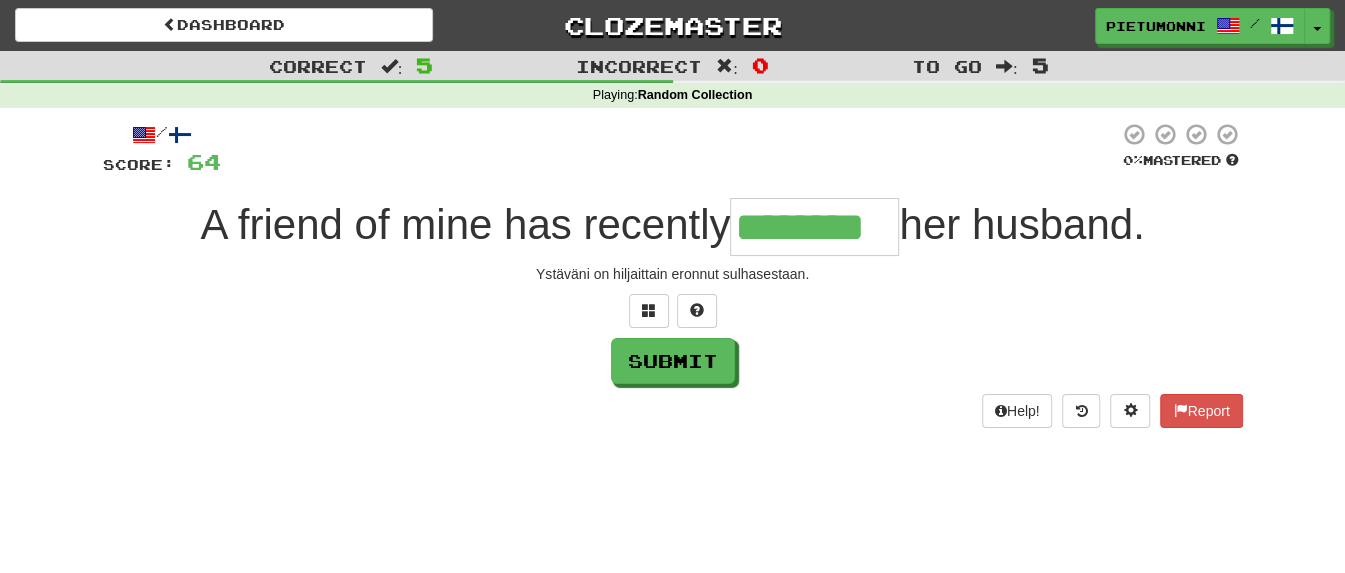 type on "********" 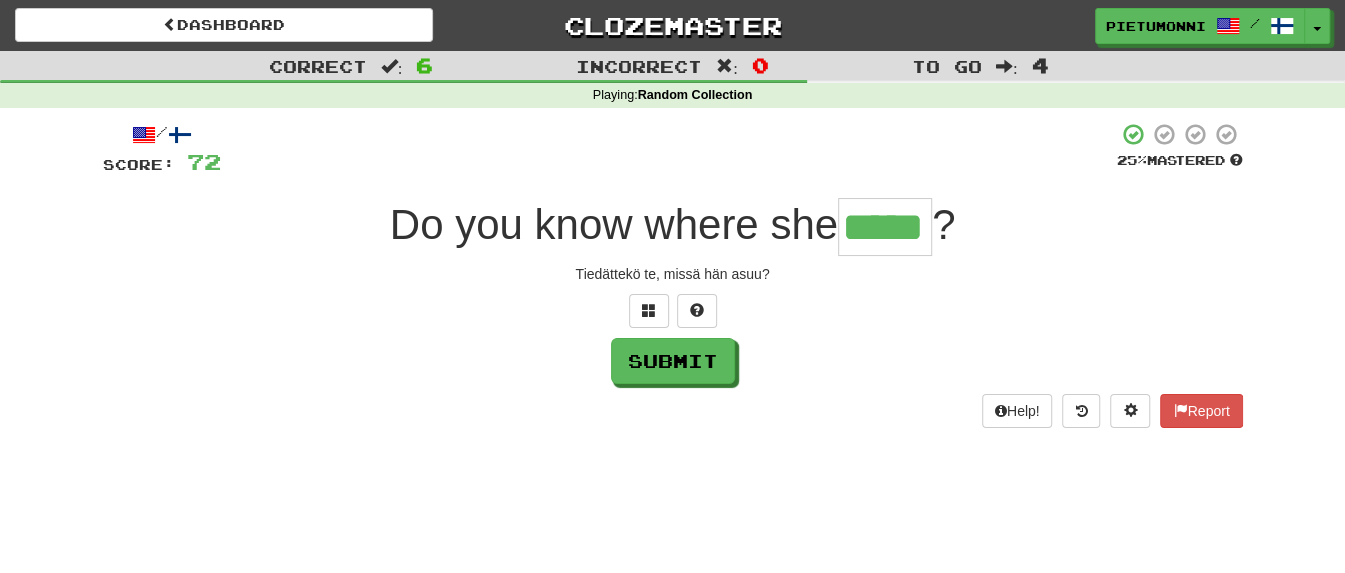 type on "*****" 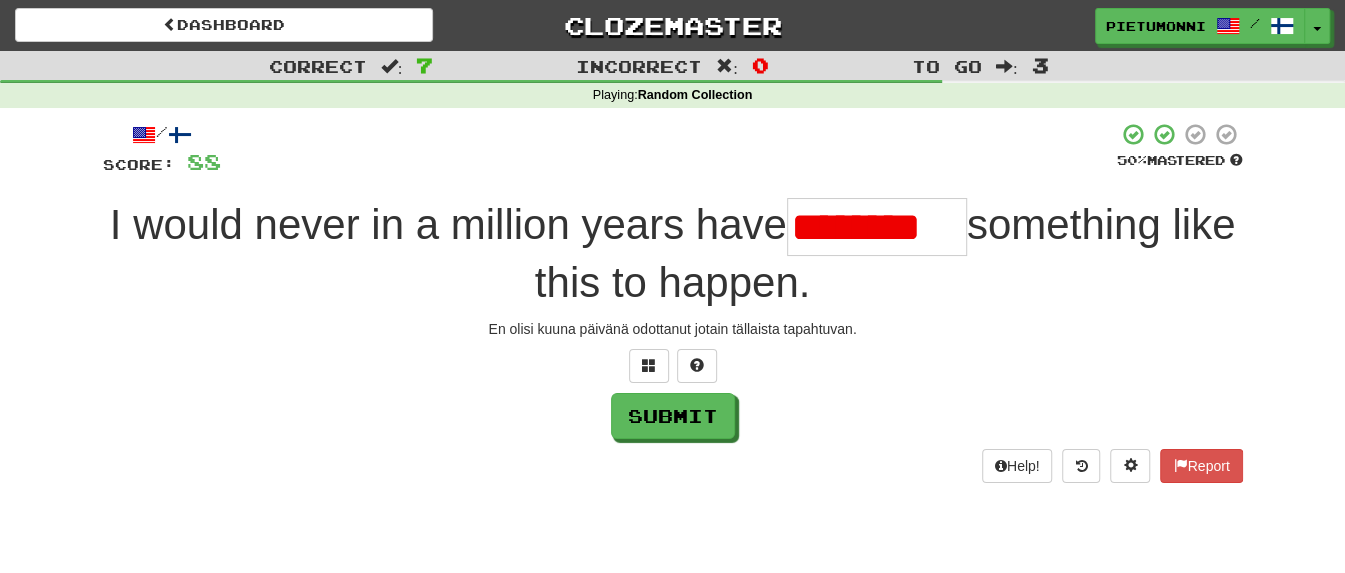 scroll, scrollTop: 0, scrollLeft: 0, axis: both 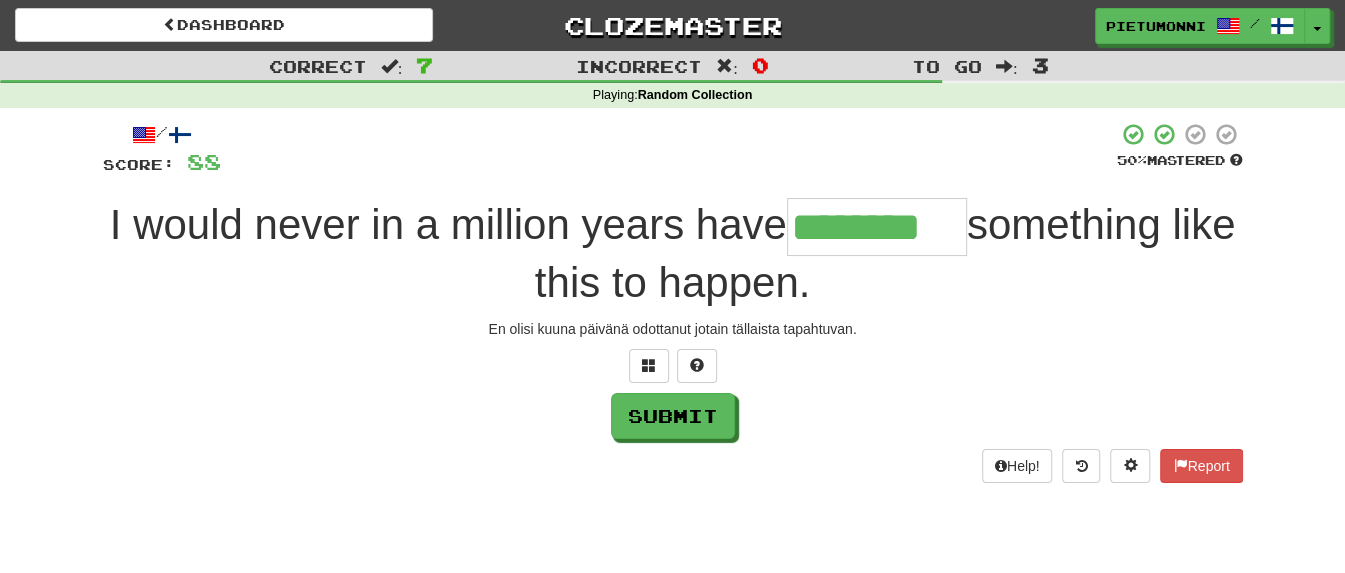 type on "********" 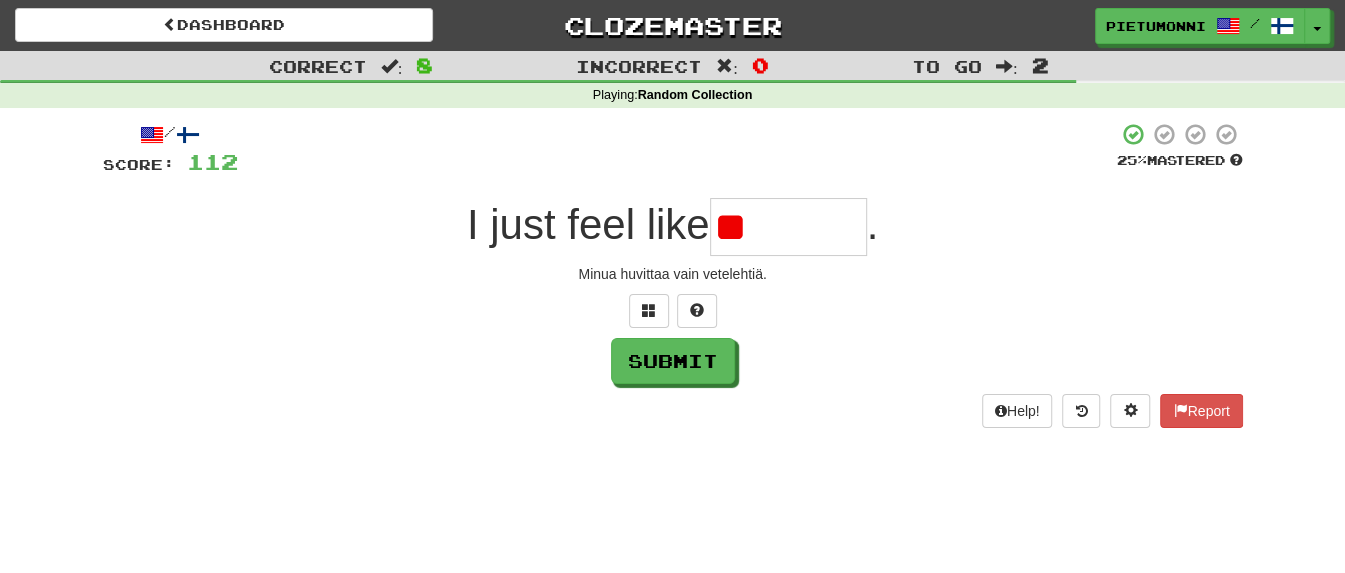 type on "*" 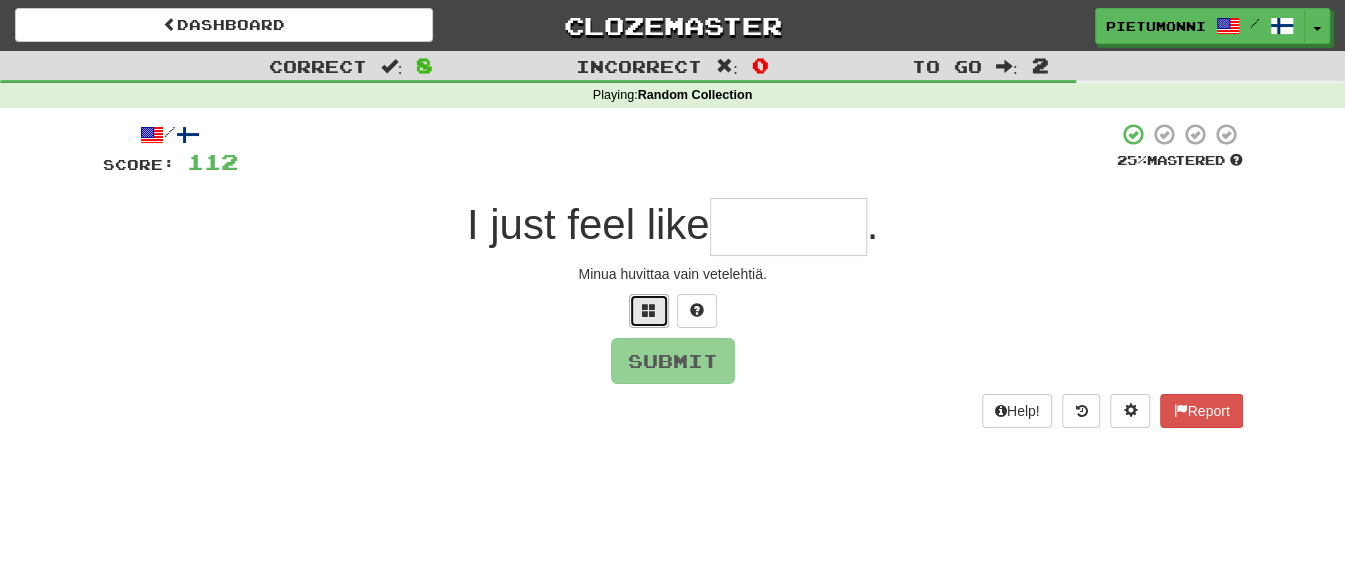 click at bounding box center [649, 311] 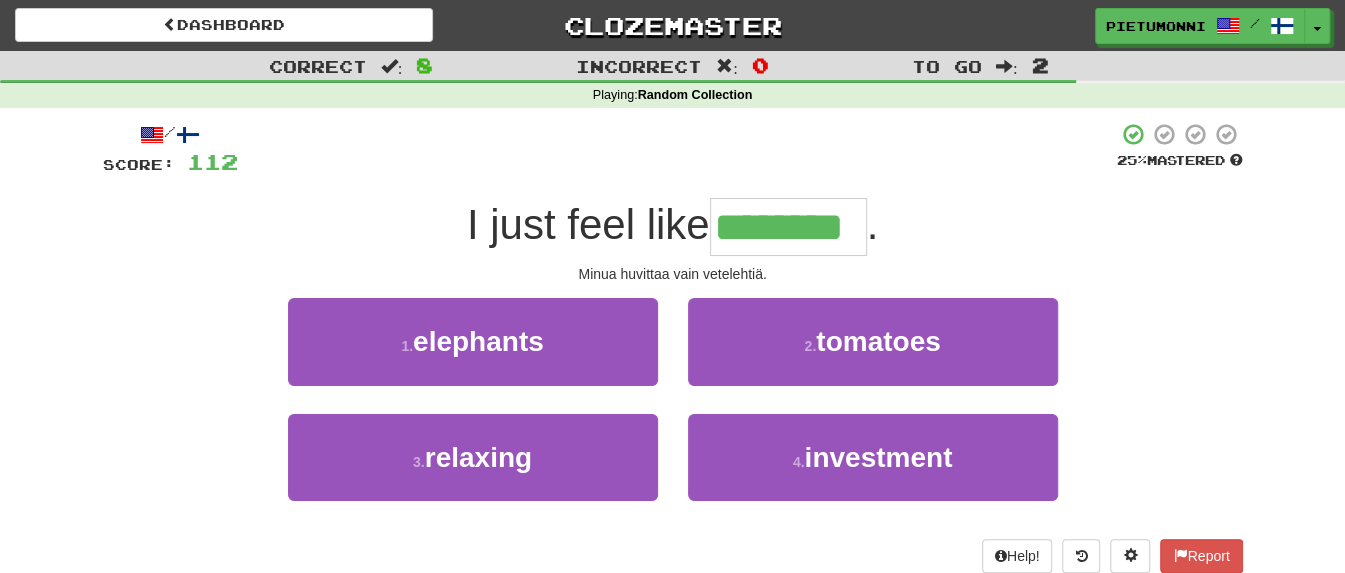 type on "********" 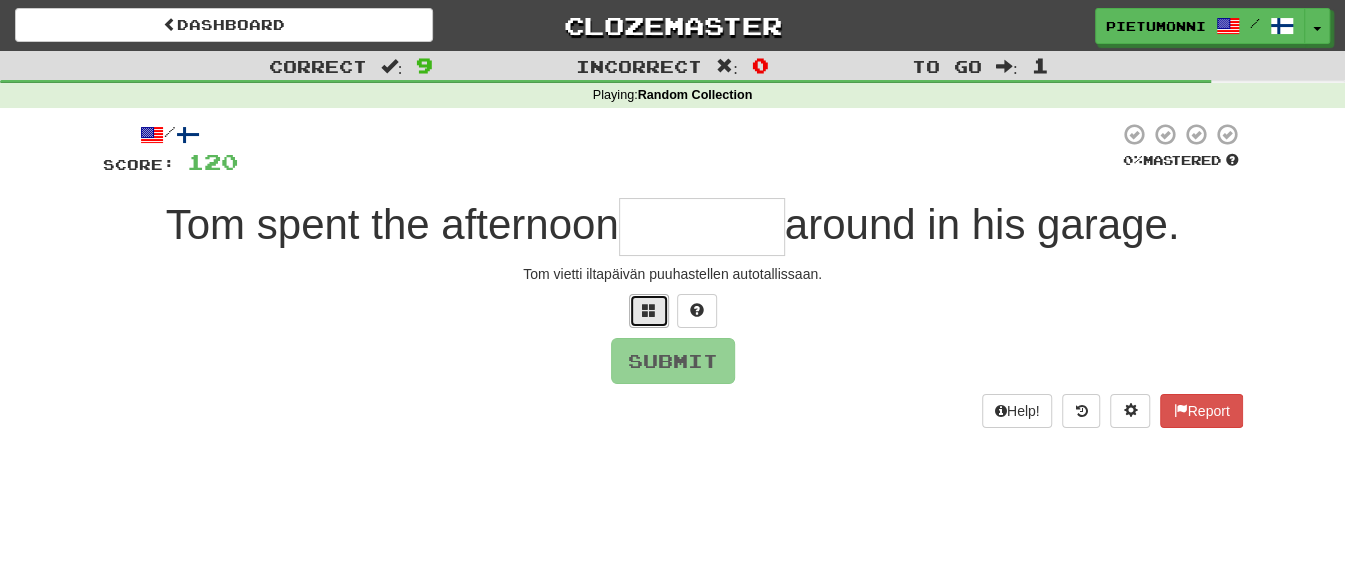 click at bounding box center [649, 311] 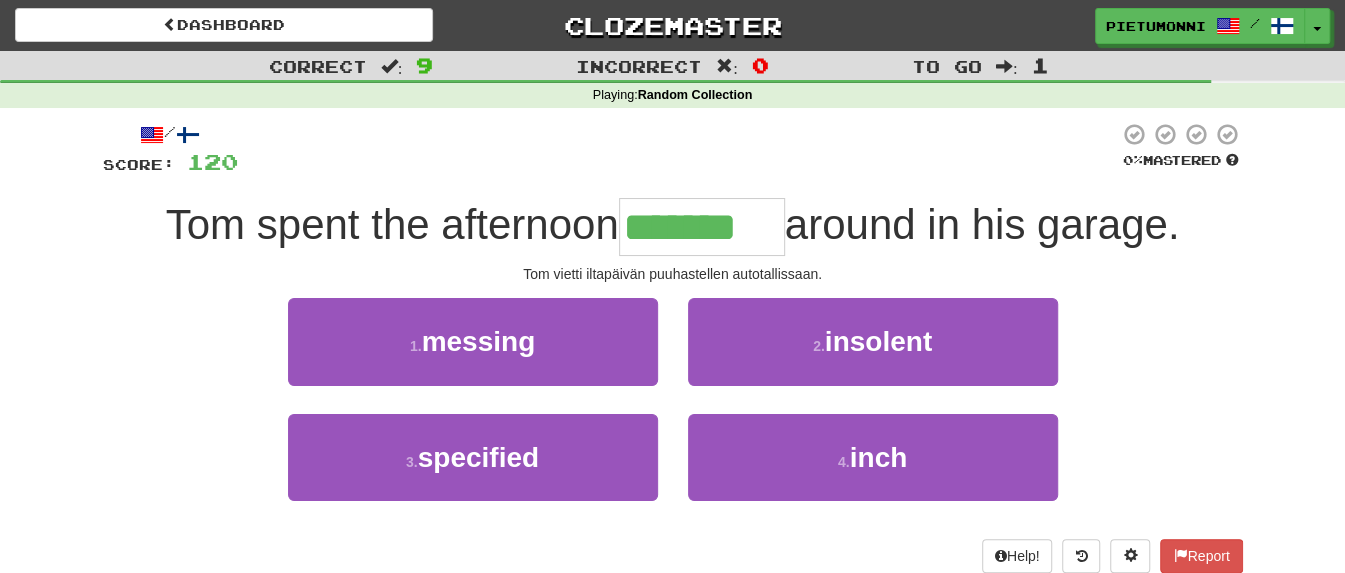 type on "*" 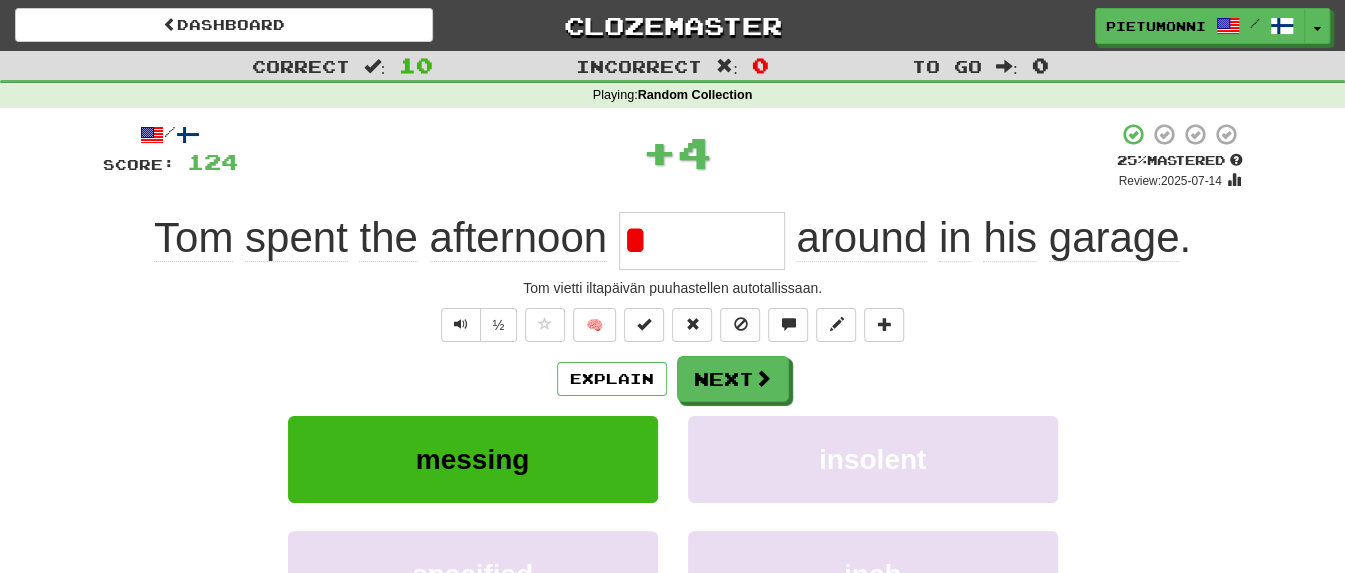 type 